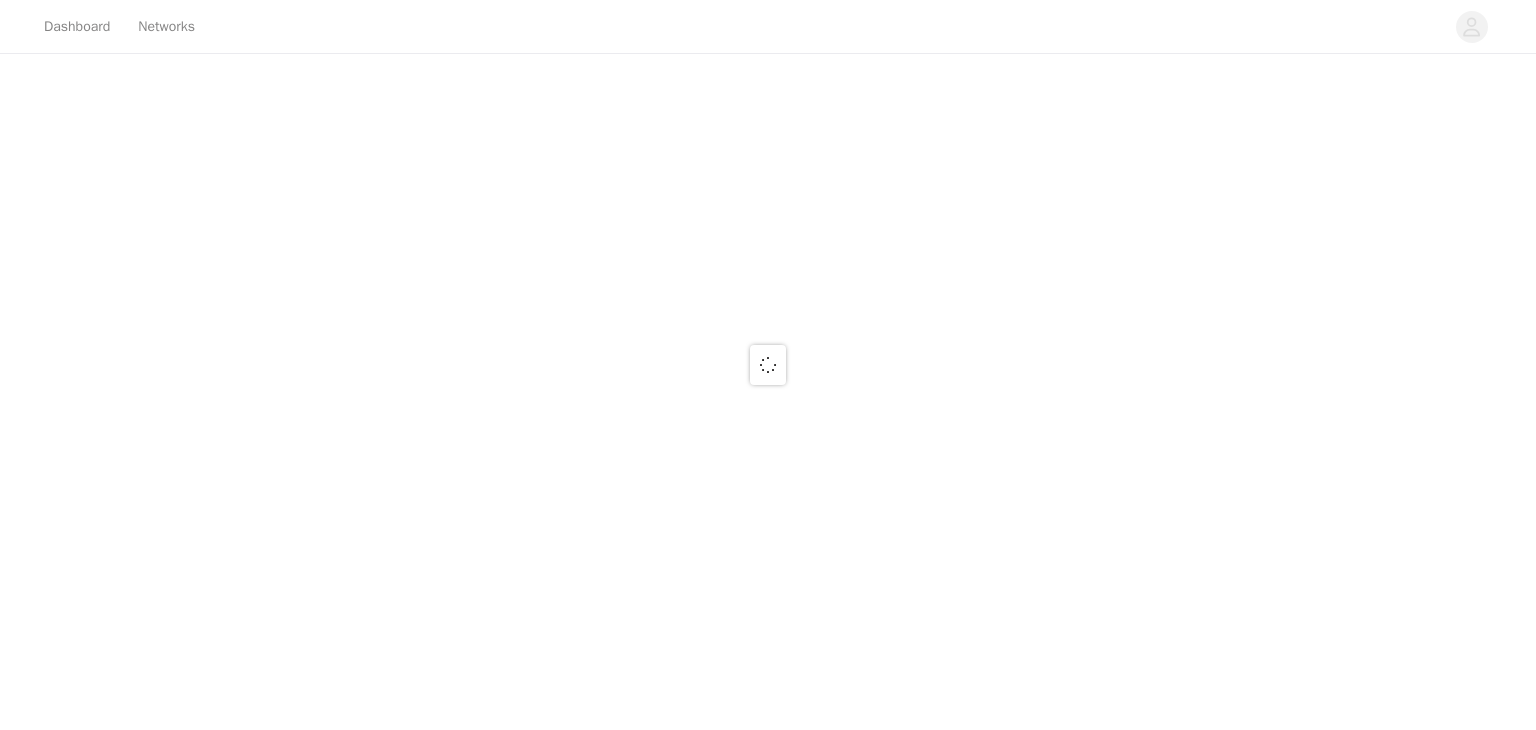 scroll, scrollTop: 0, scrollLeft: 0, axis: both 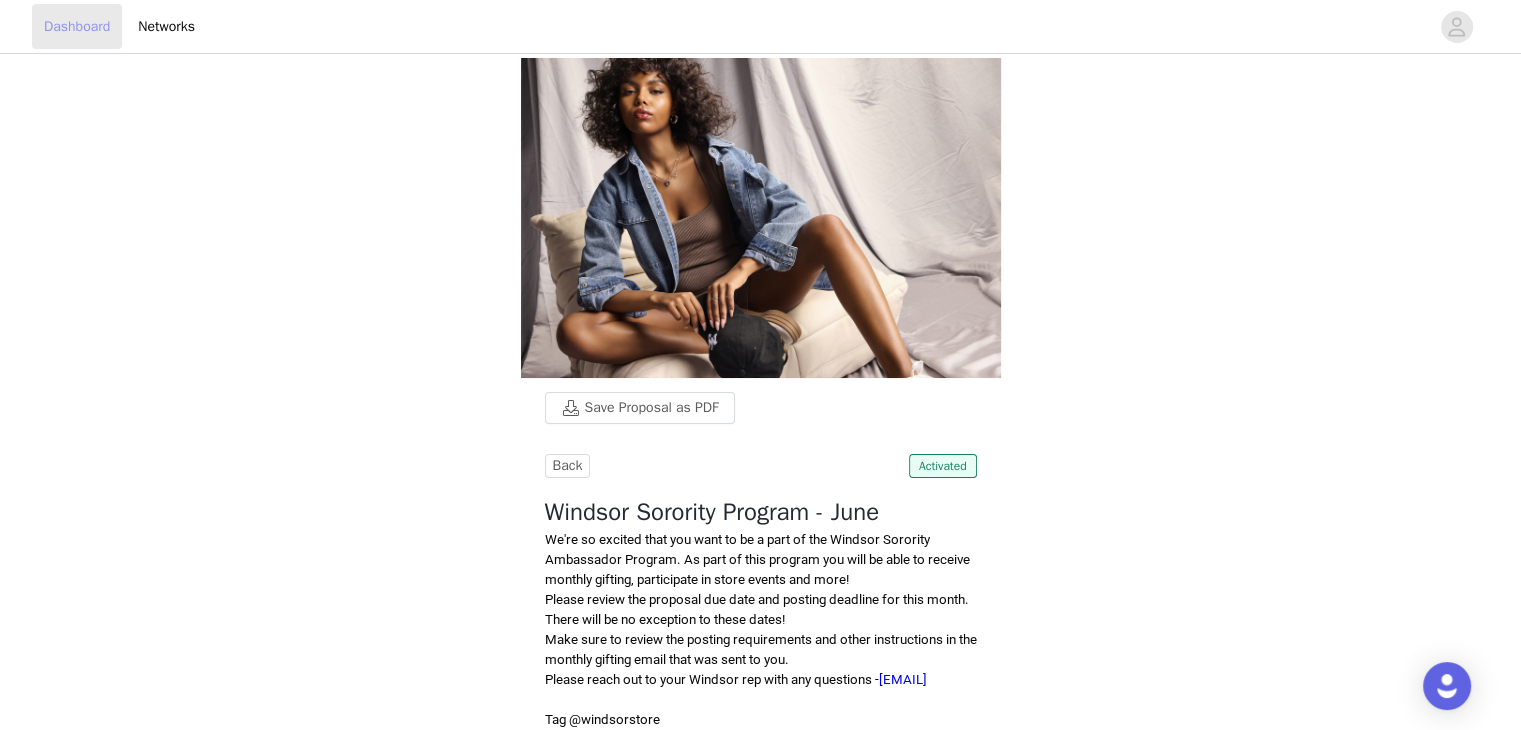click on "Dashboard" at bounding box center (77, 26) 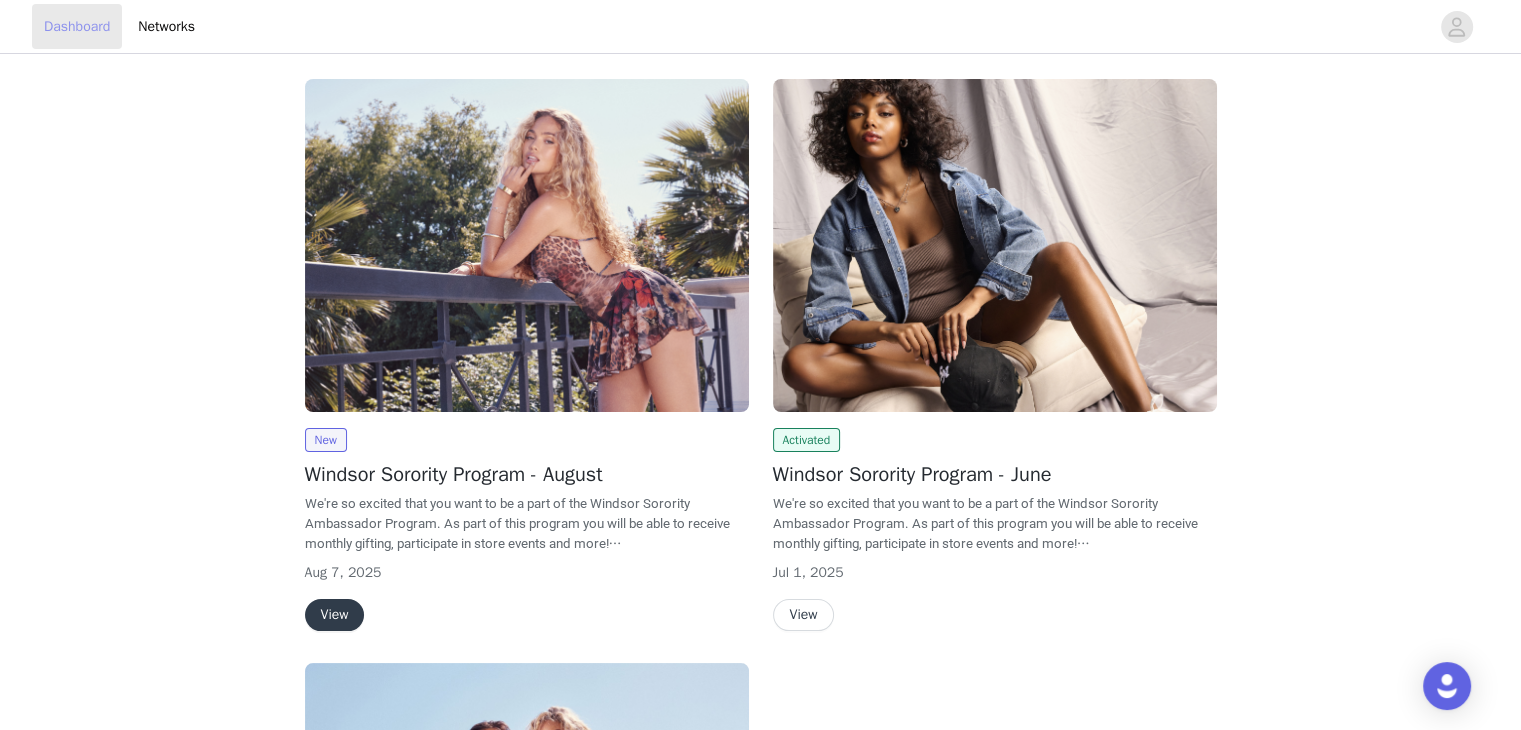 scroll, scrollTop: 96, scrollLeft: 0, axis: vertical 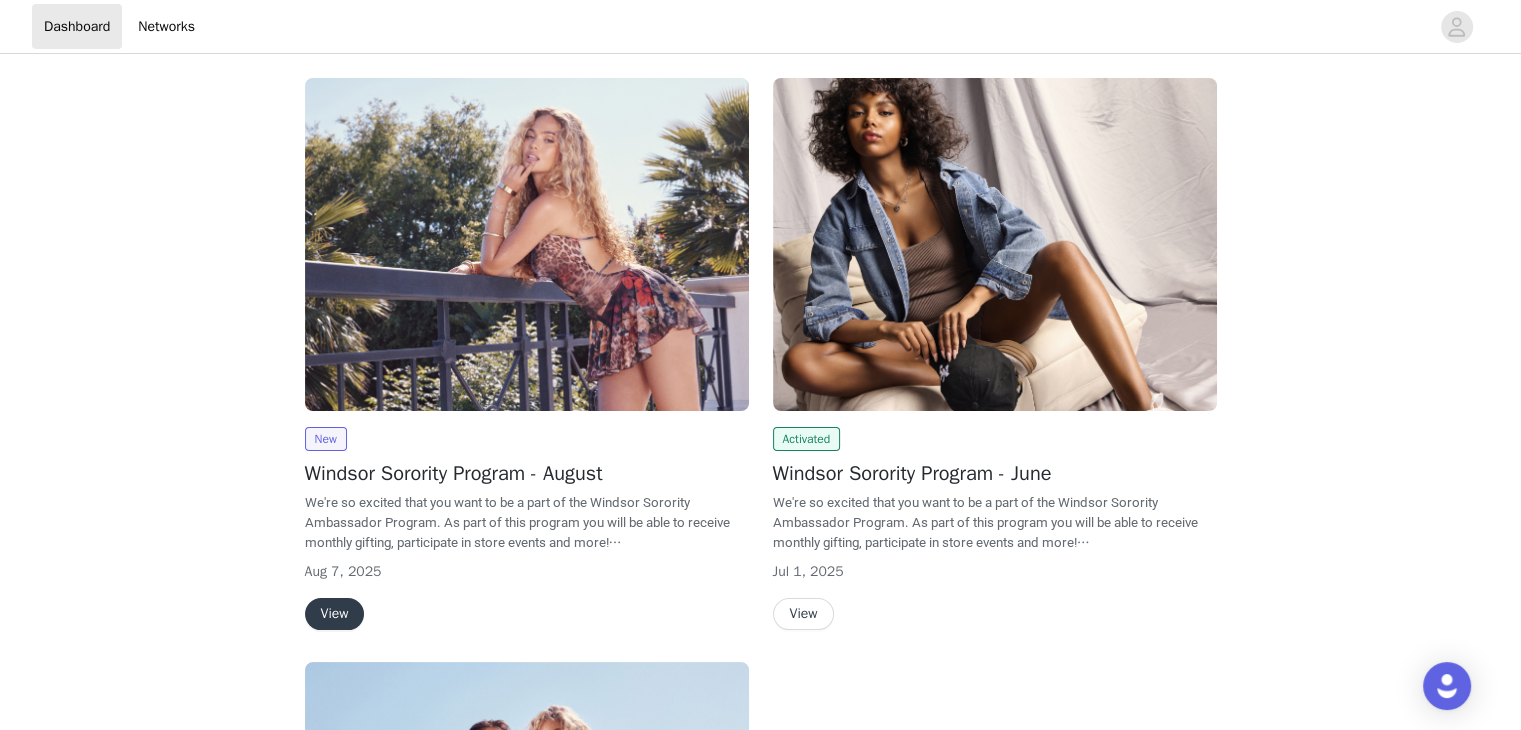 click on "View" at bounding box center [335, 614] 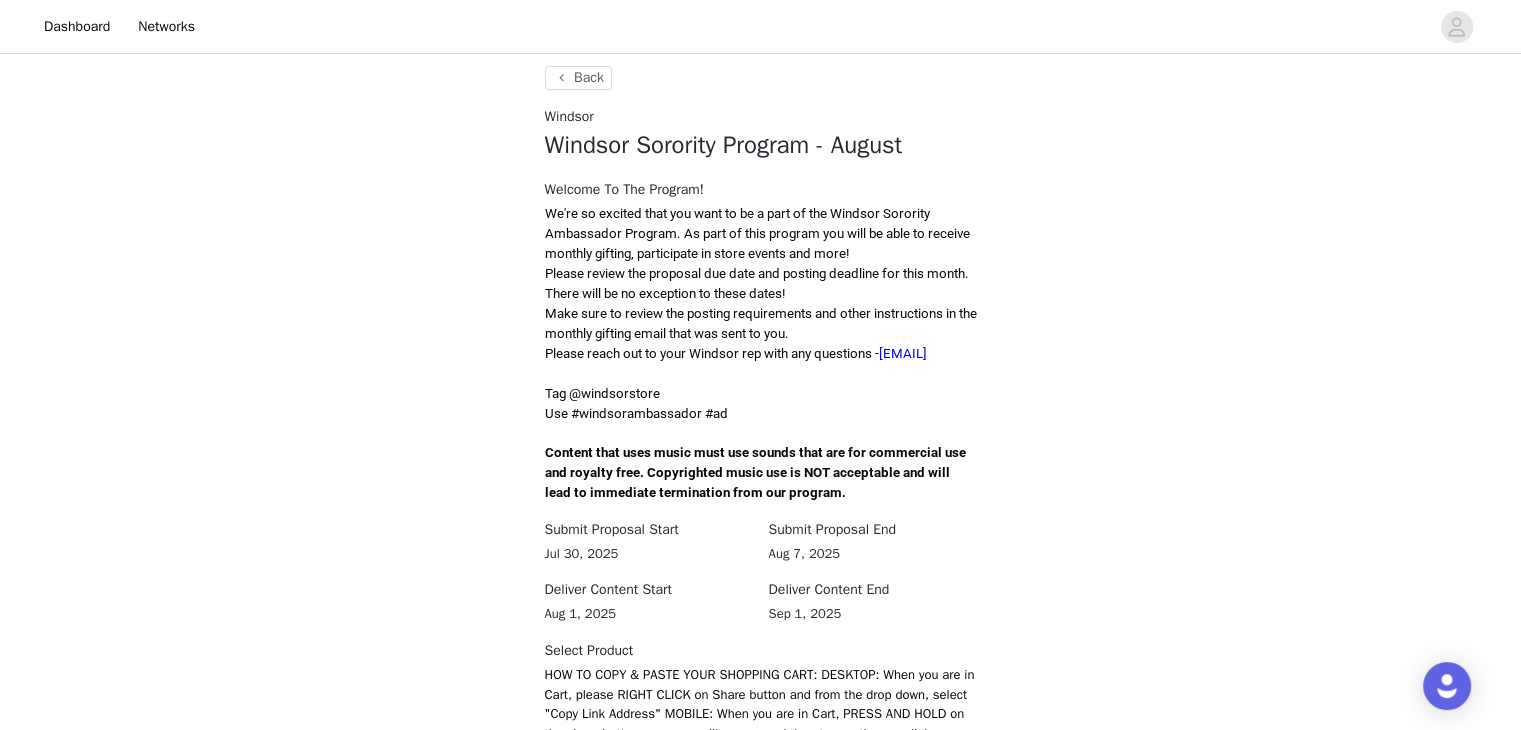 scroll, scrollTop: 629, scrollLeft: 0, axis: vertical 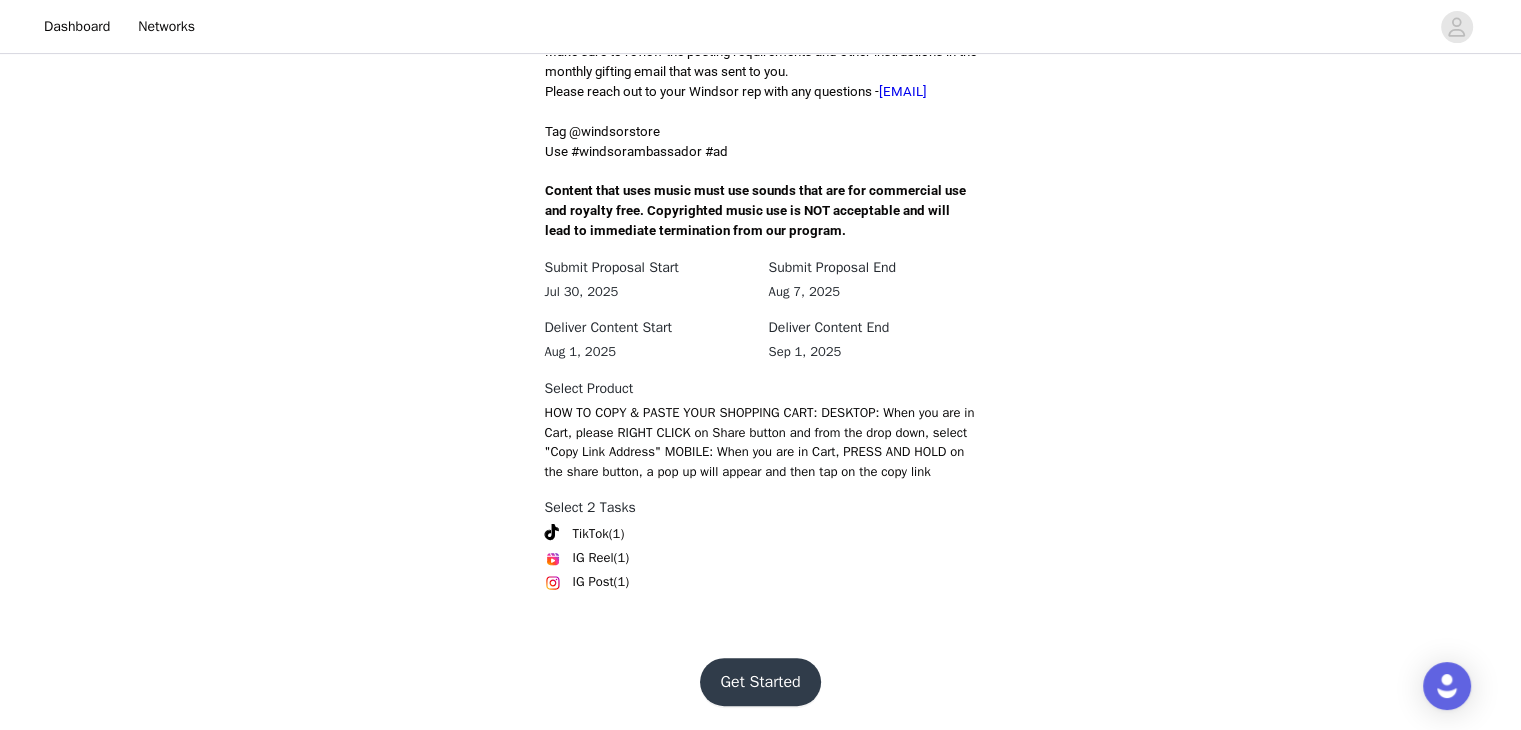 click on "Get Started" at bounding box center (760, 682) 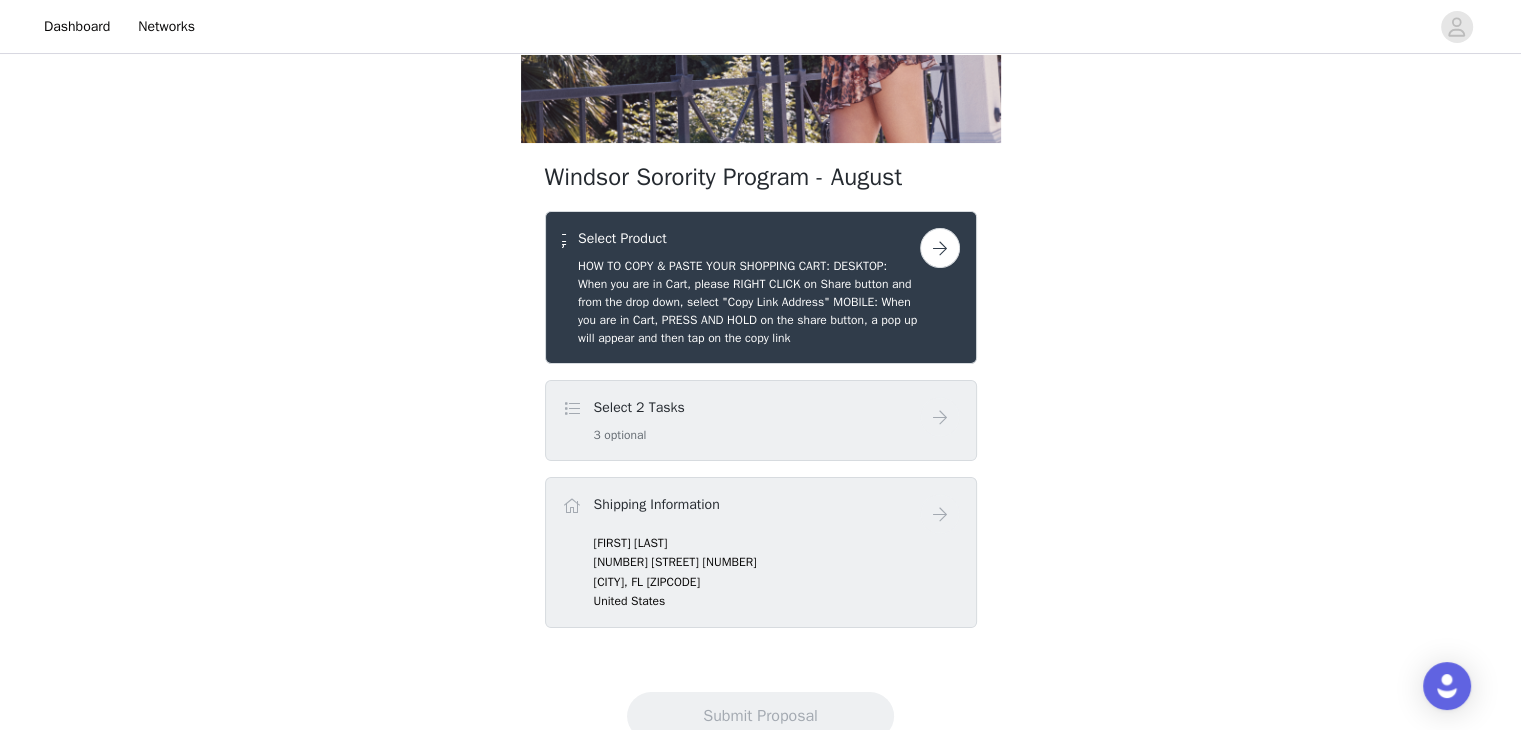scroll, scrollTop: 300, scrollLeft: 0, axis: vertical 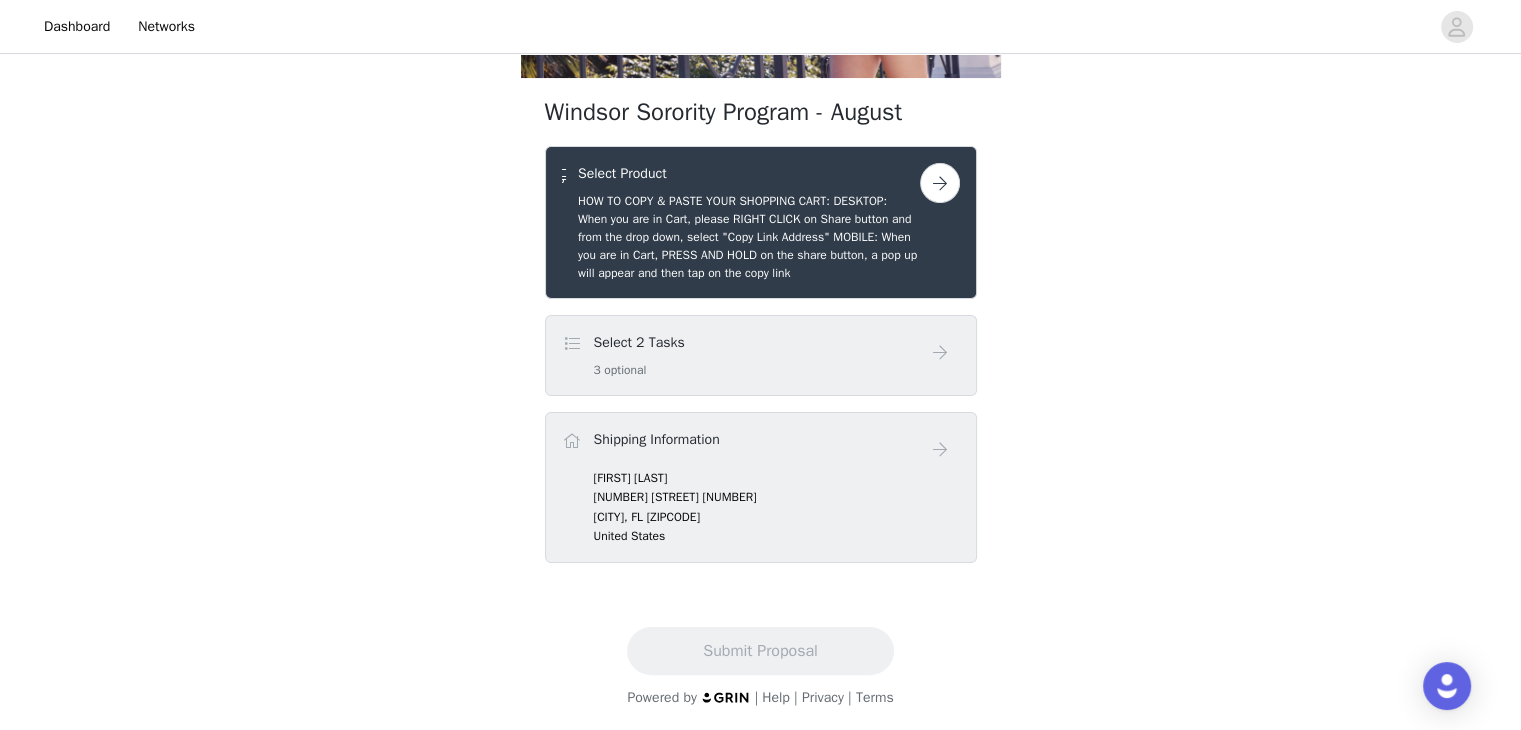 click at bounding box center (940, 183) 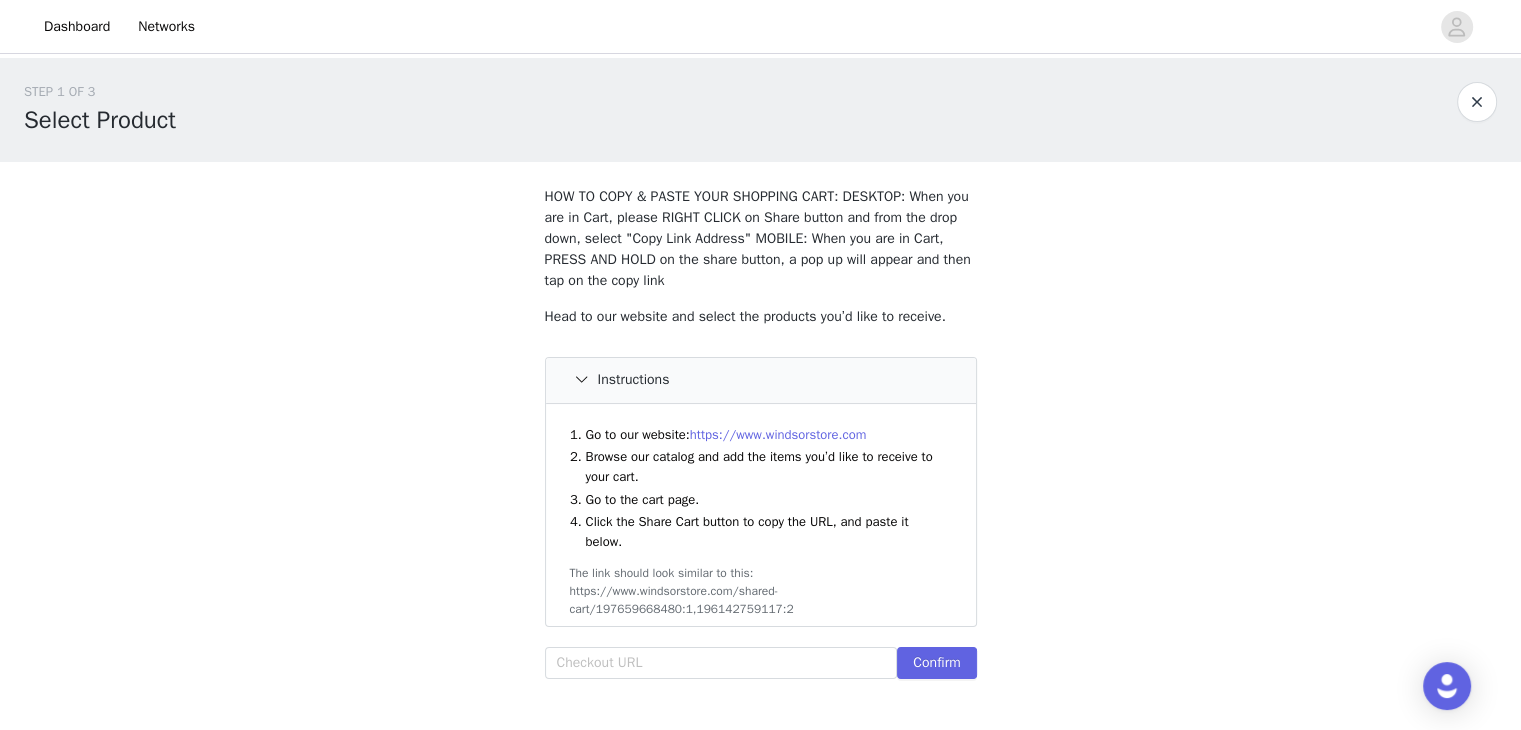 scroll, scrollTop: 140, scrollLeft: 0, axis: vertical 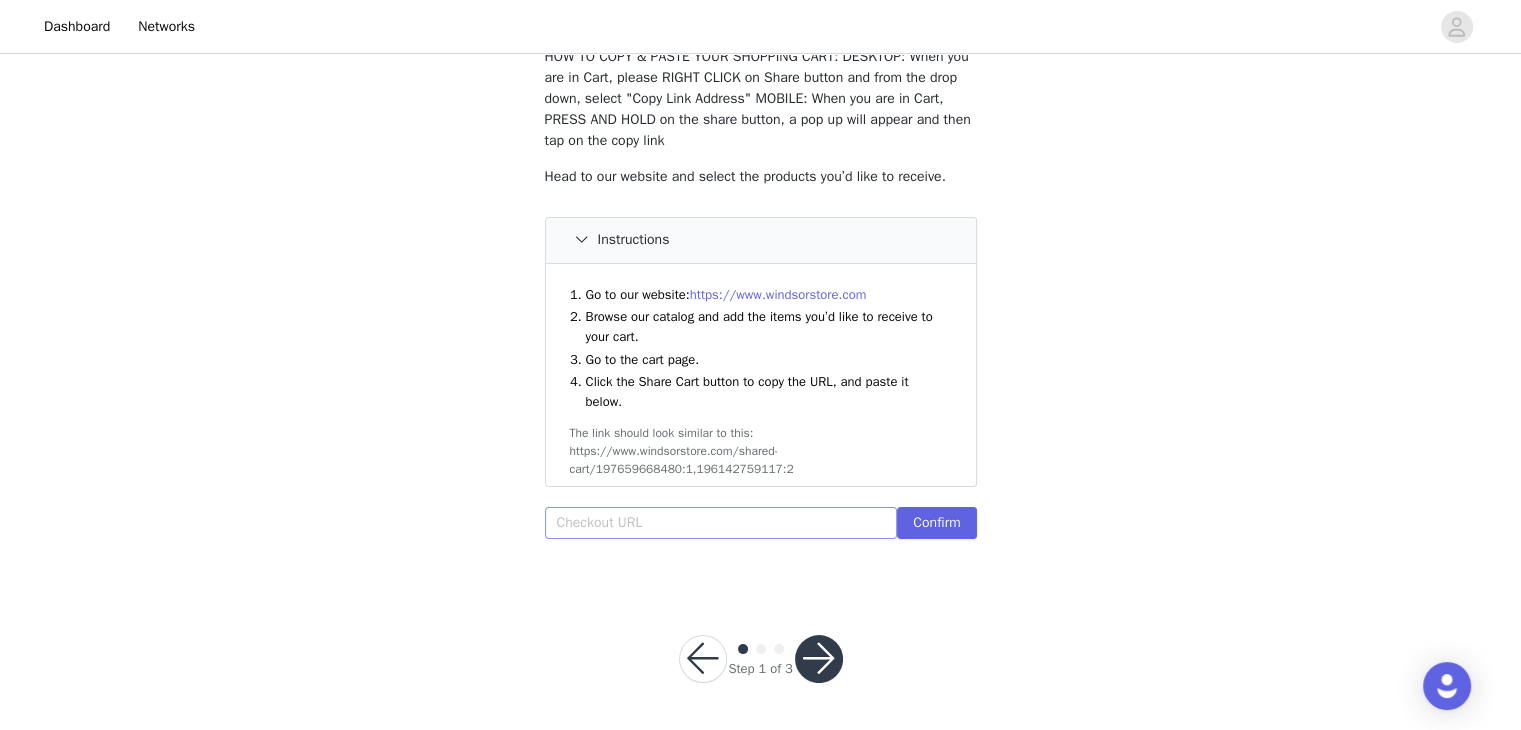 click on "Confirm" at bounding box center (761, 527) 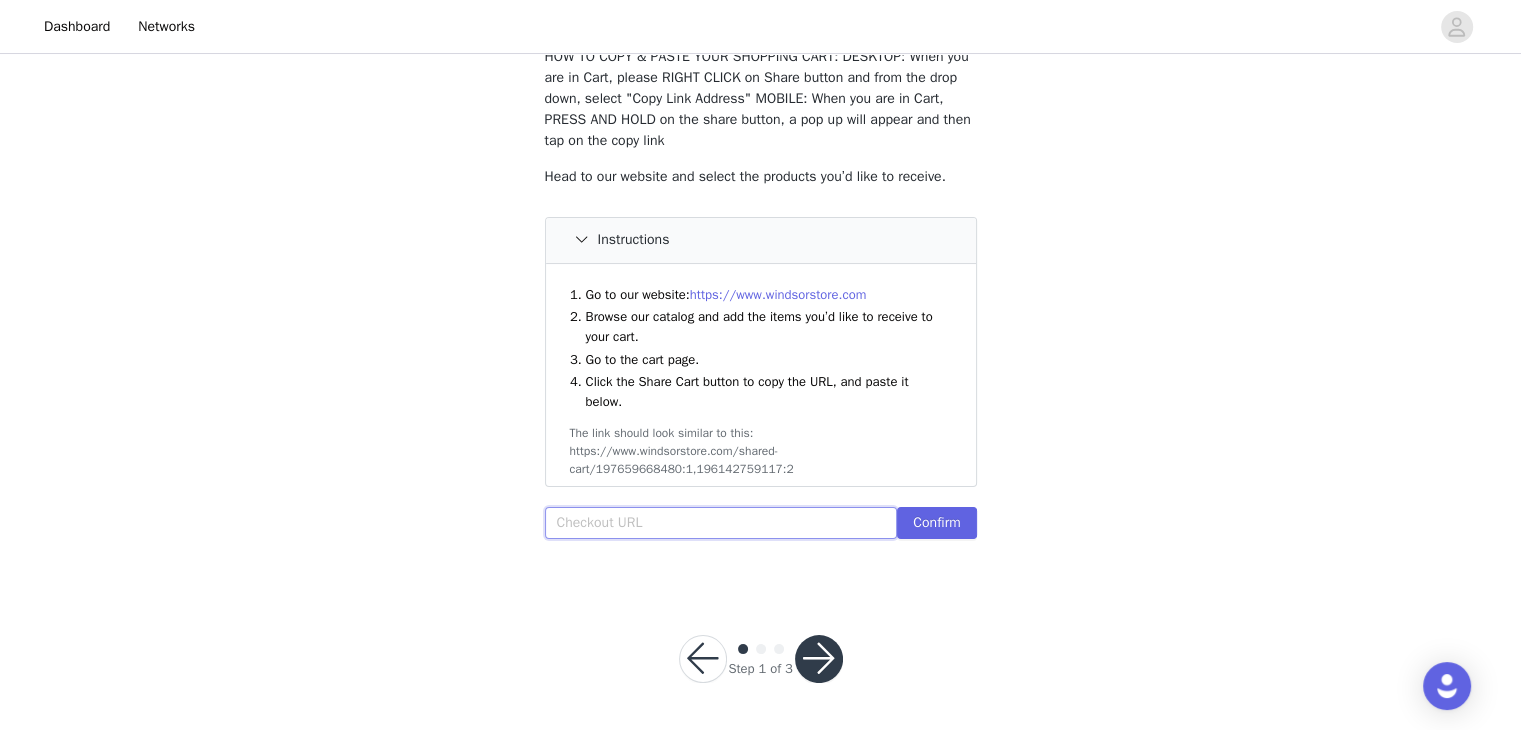 click at bounding box center (721, 523) 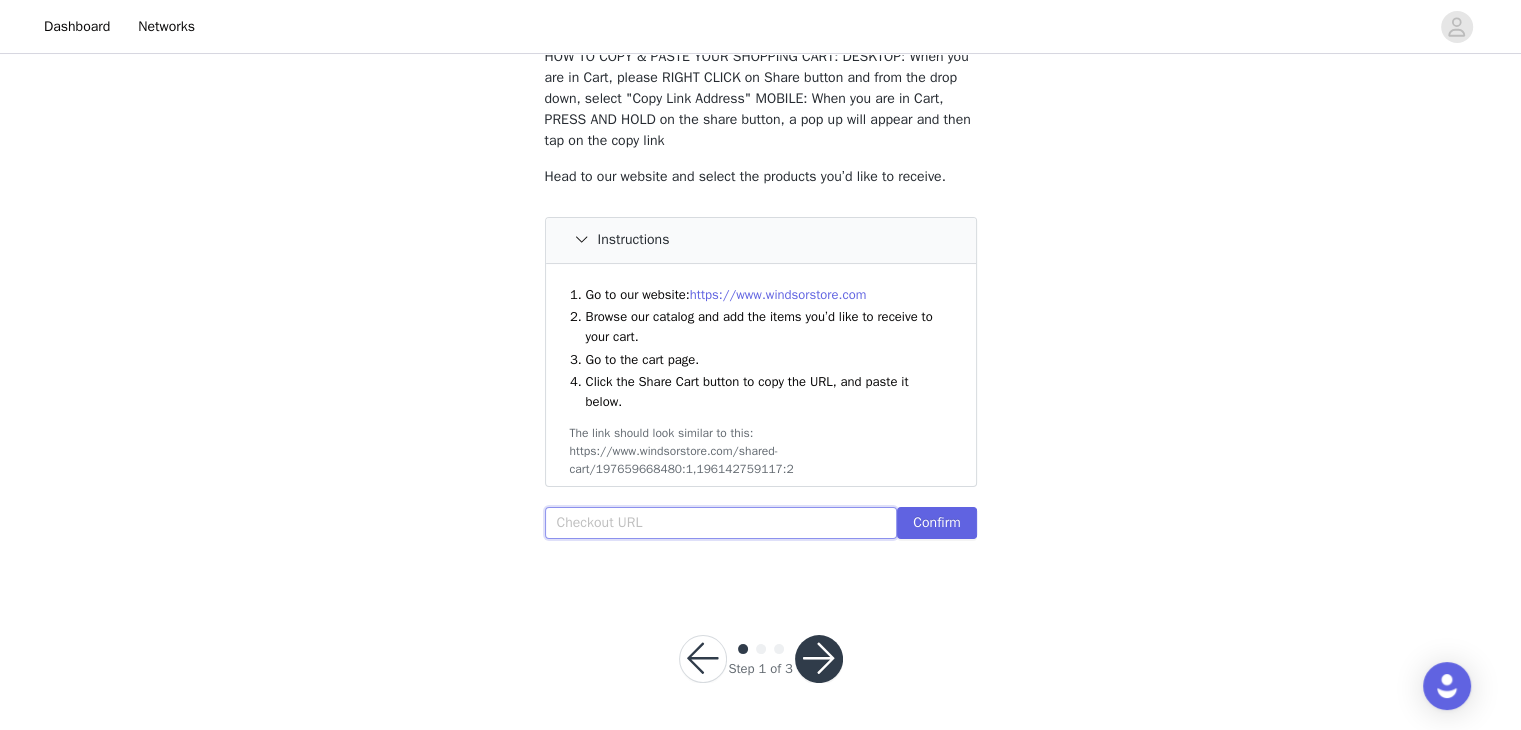 paste on "https://www.windsorstore.com/cart/42948129783859:1,43311073067059:1,43238210994227:1,43373937360947:1,43373937098803:1,43157332295731:1" 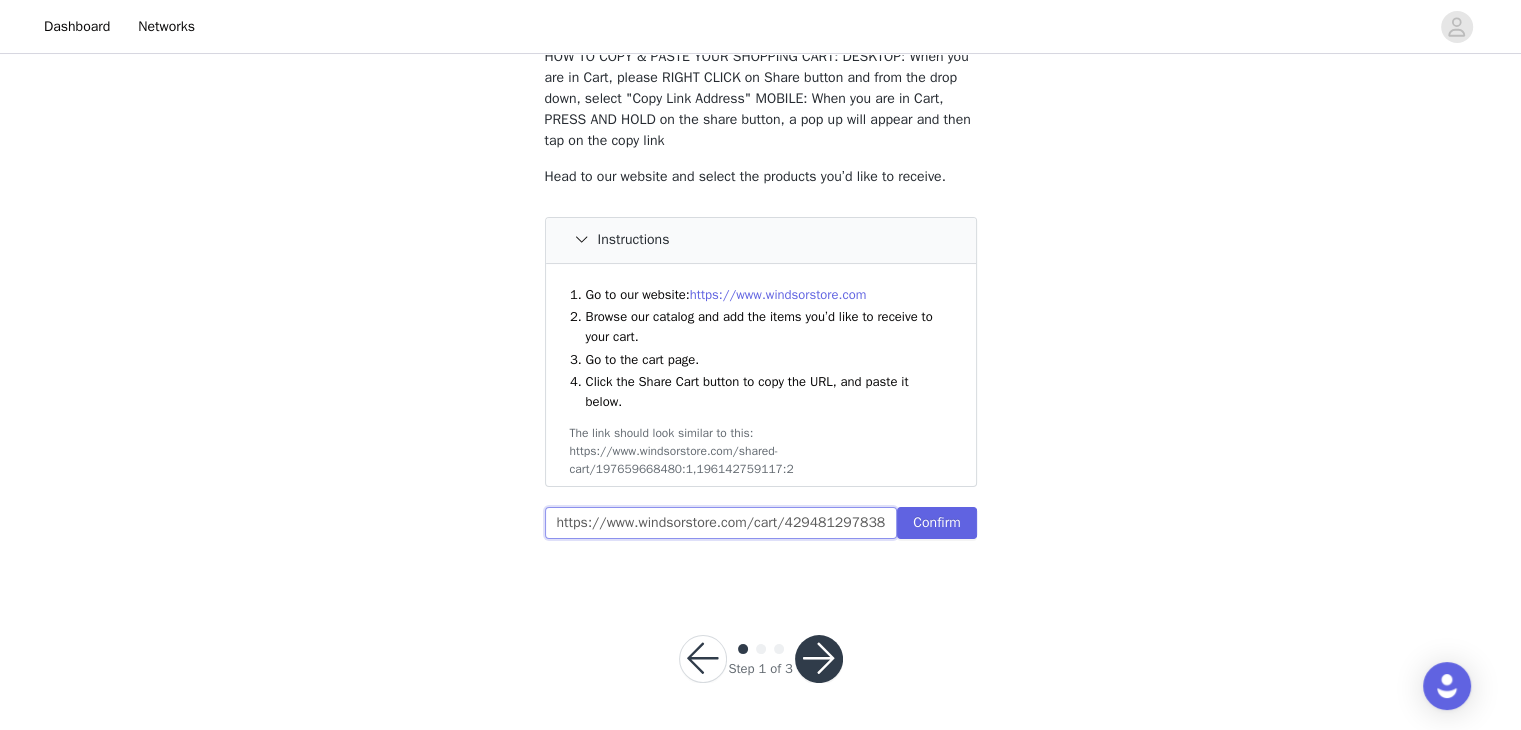 scroll, scrollTop: 0, scrollLeft: 608, axis: horizontal 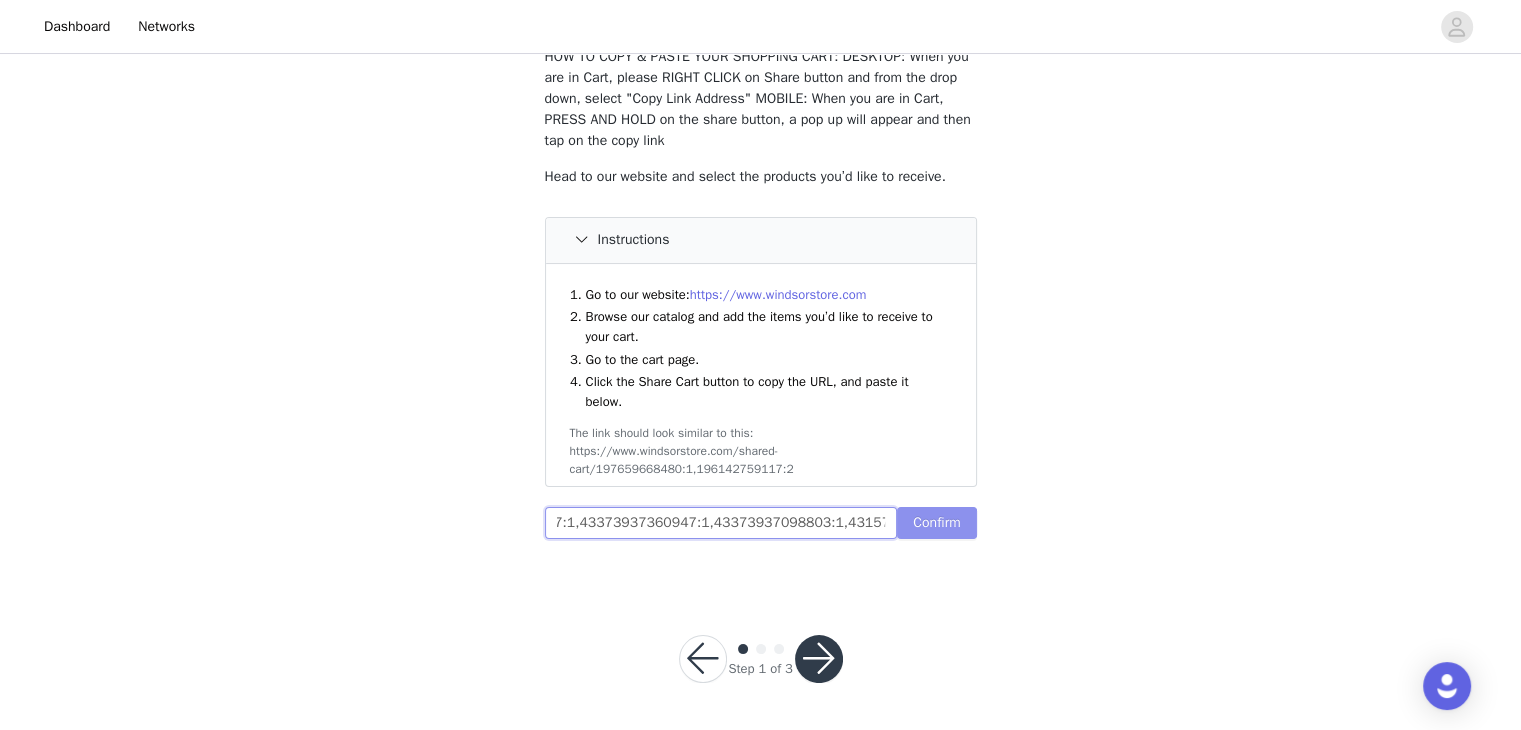 type on "https://www.windsorstore.com/cart/42948129783859:1,43311073067059:1,43238210994227:1,43373937360947:1,43373937098803:1,43157332295731:1" 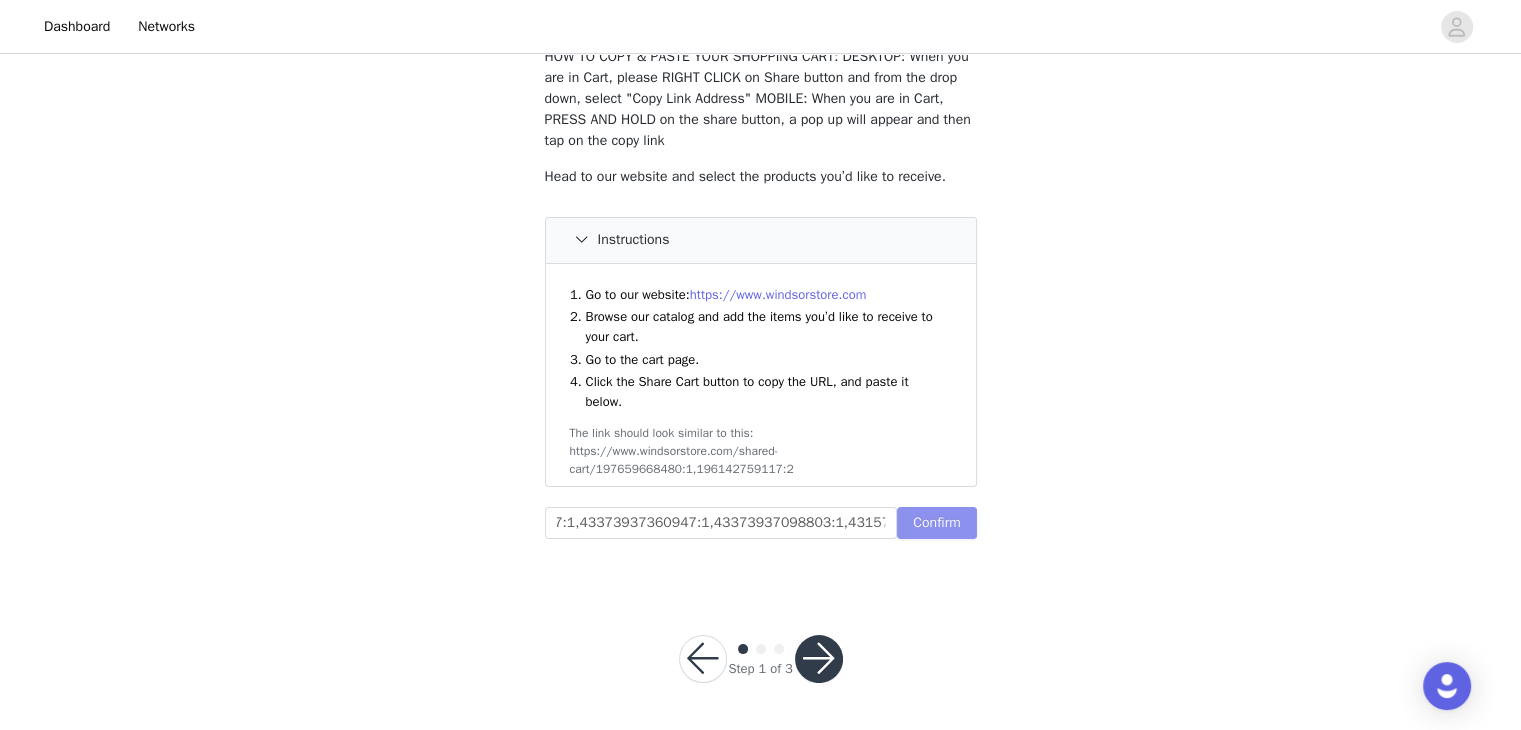 click on "Confirm" at bounding box center [936, 523] 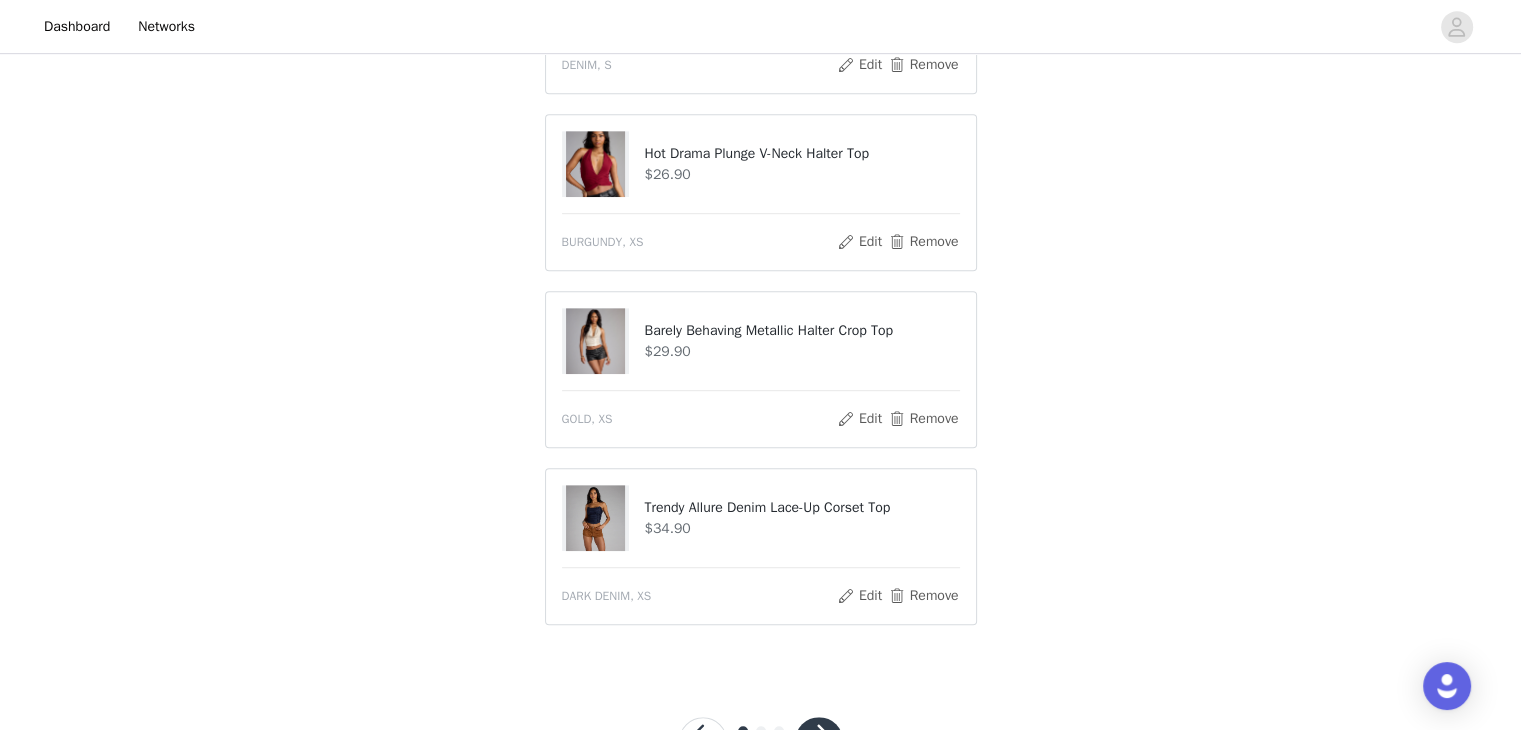 scroll, scrollTop: 1184, scrollLeft: 0, axis: vertical 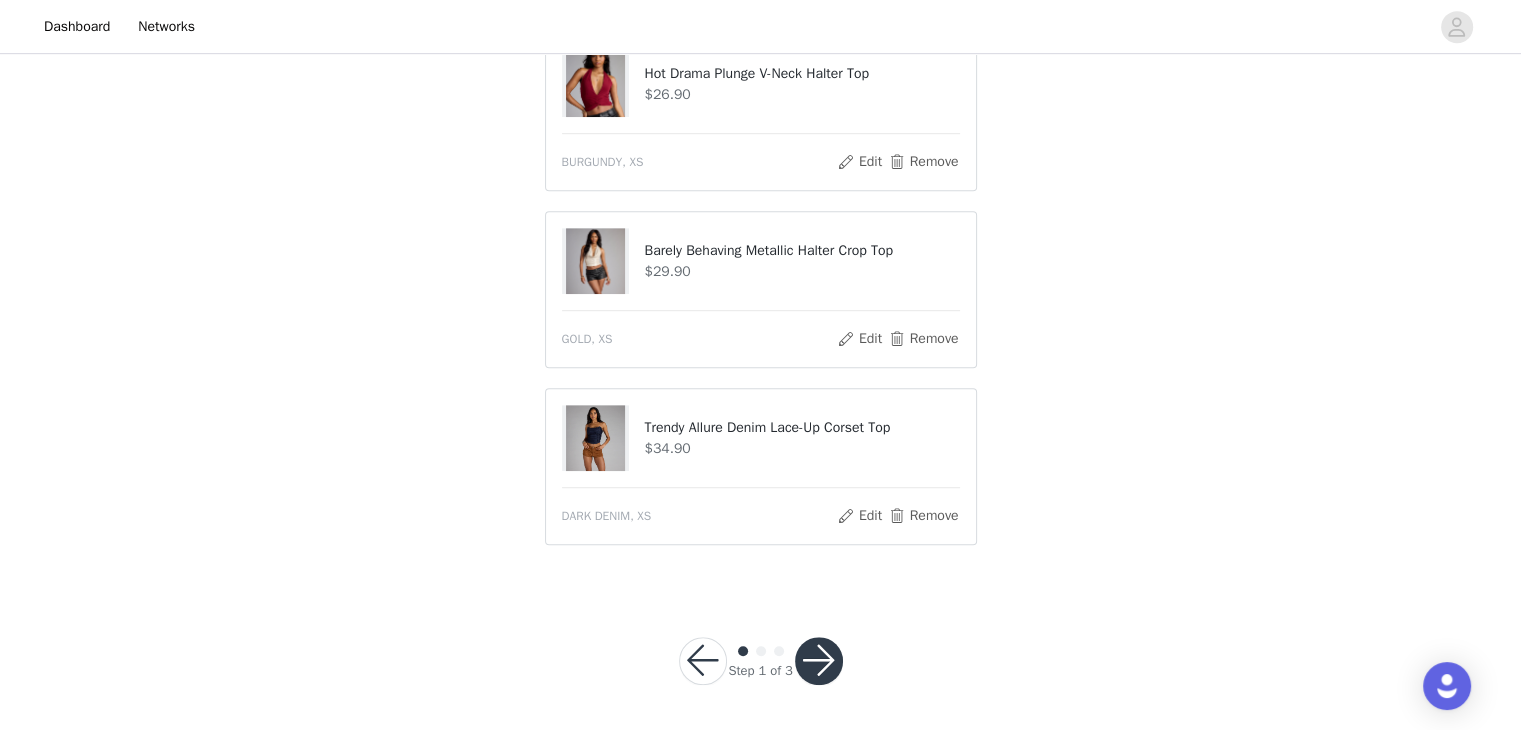 click at bounding box center (819, 661) 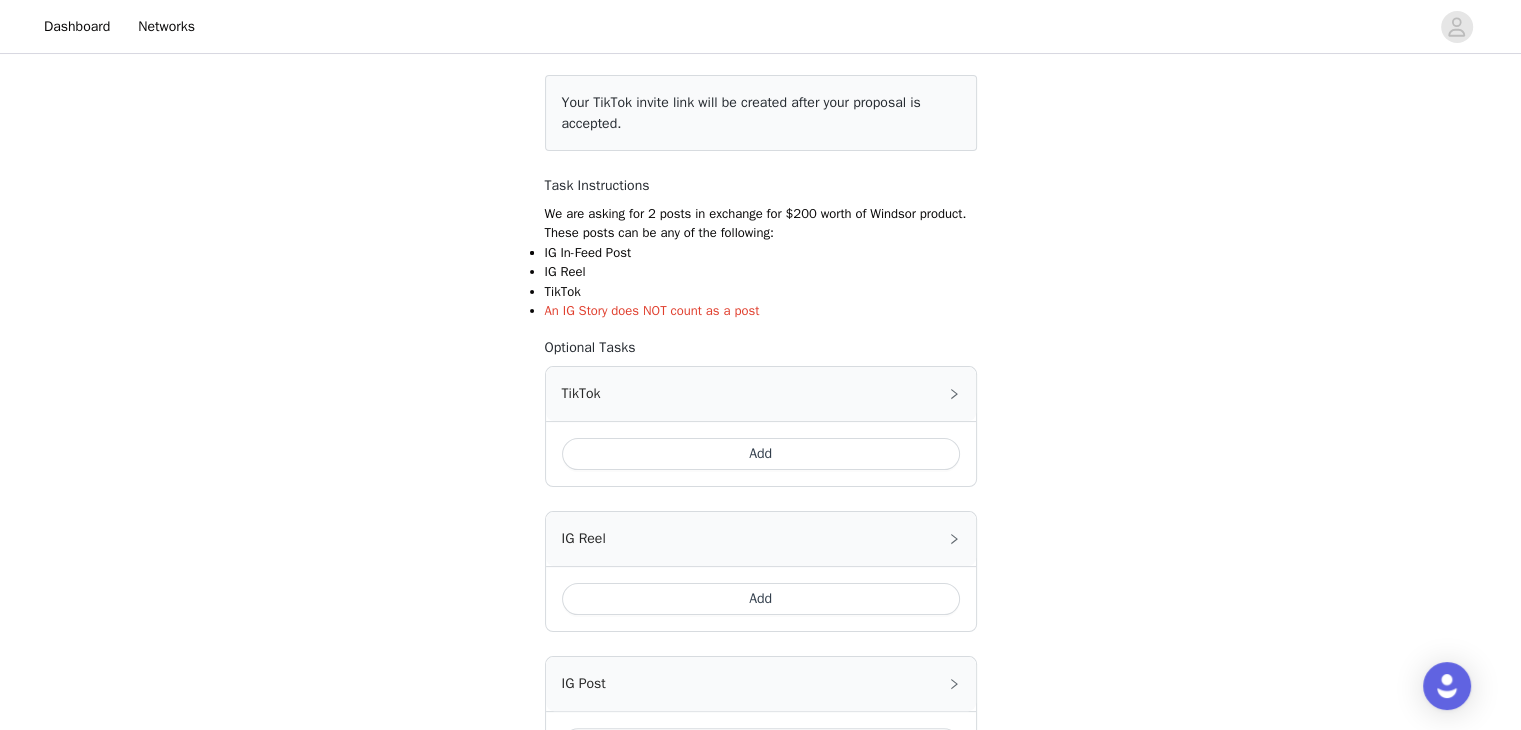 scroll, scrollTop: 299, scrollLeft: 0, axis: vertical 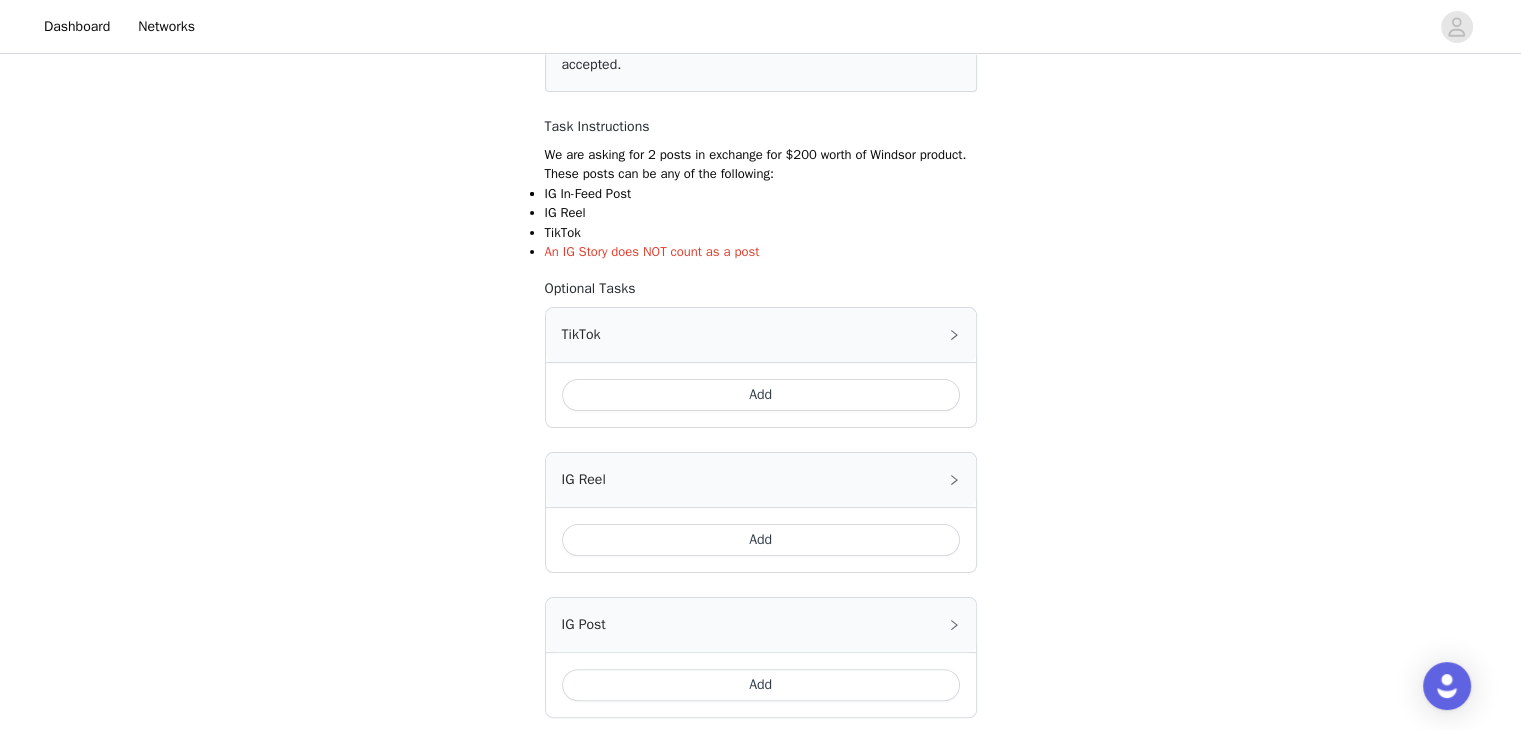 click on "Add" at bounding box center (761, 395) 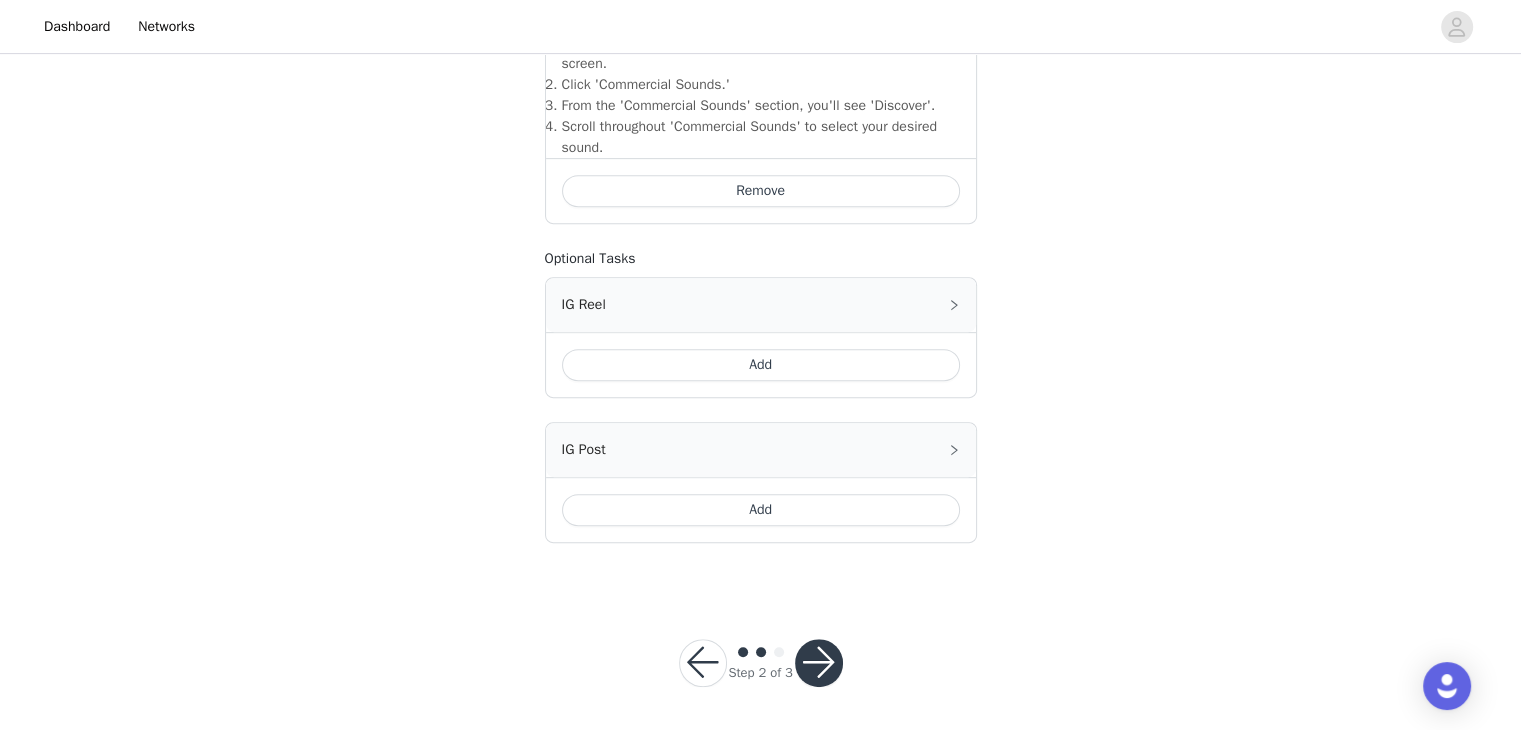 scroll, scrollTop: 810, scrollLeft: 0, axis: vertical 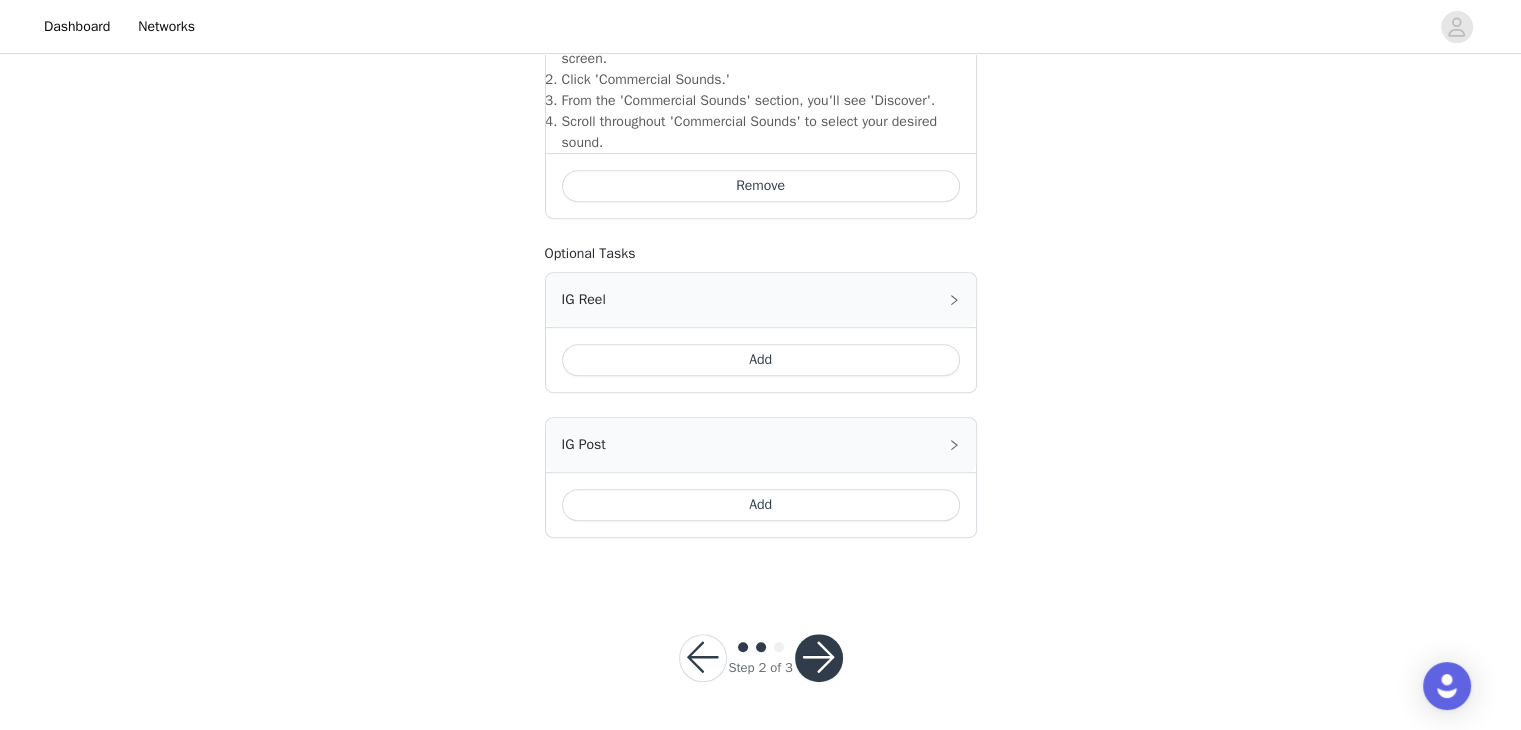click at bounding box center (819, 658) 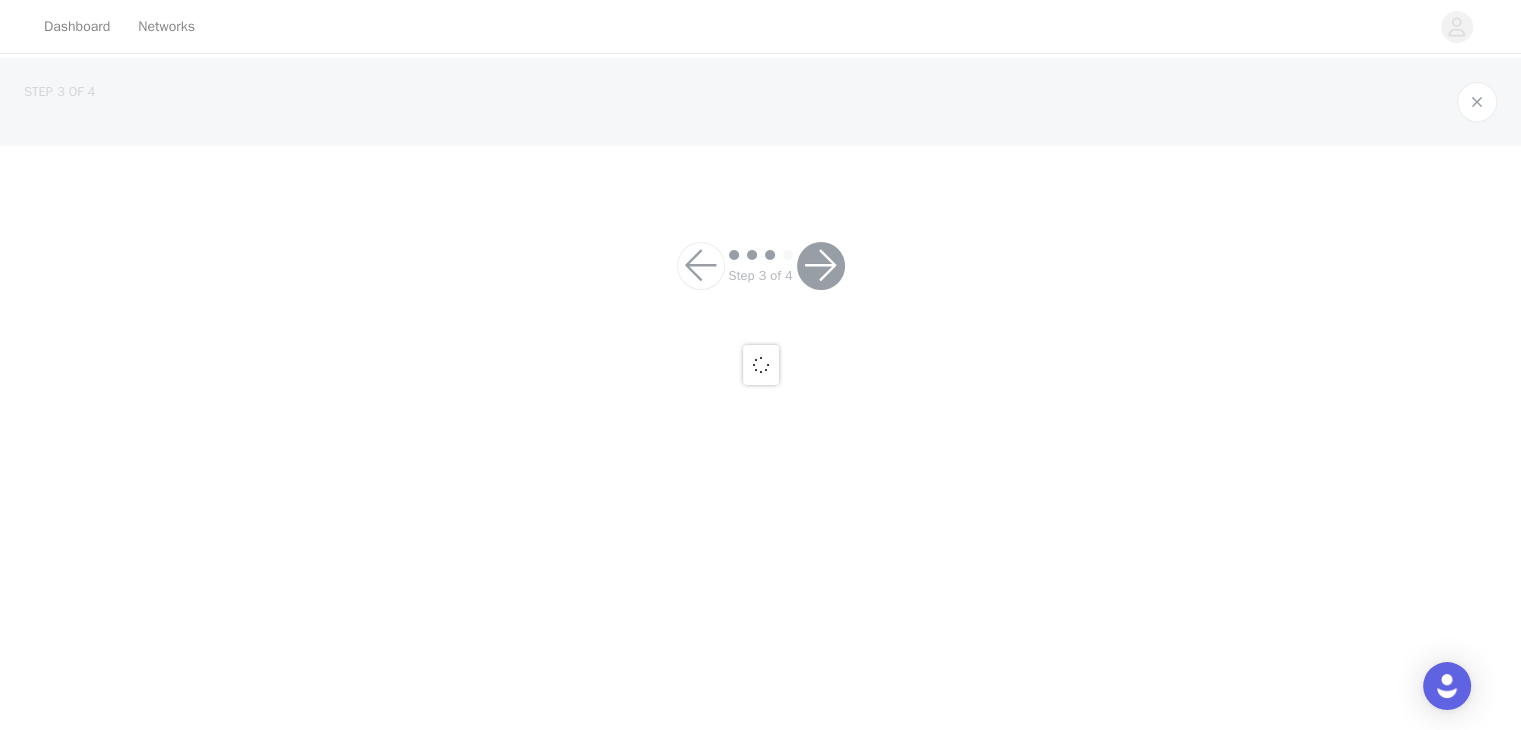 scroll, scrollTop: 0, scrollLeft: 0, axis: both 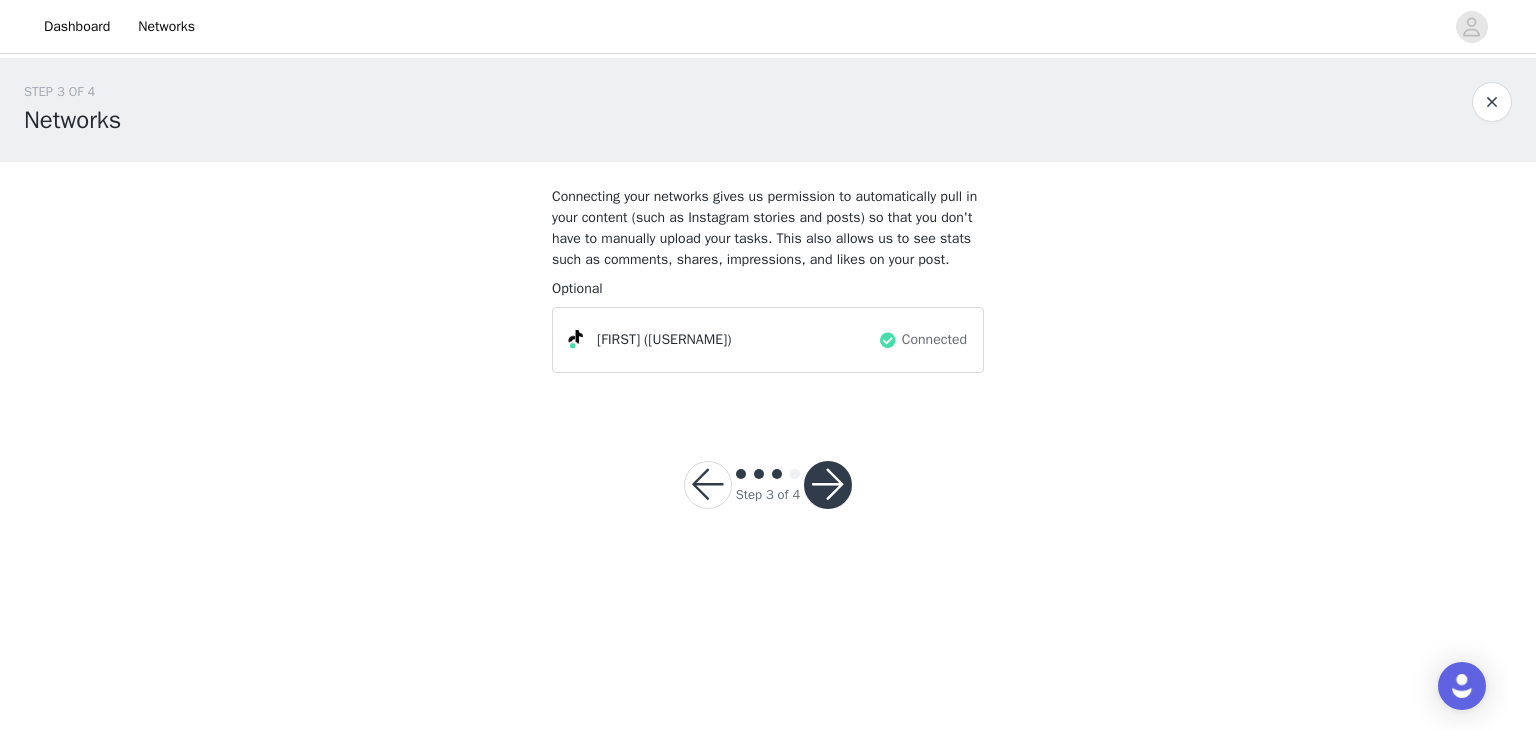click at bounding box center [708, 485] 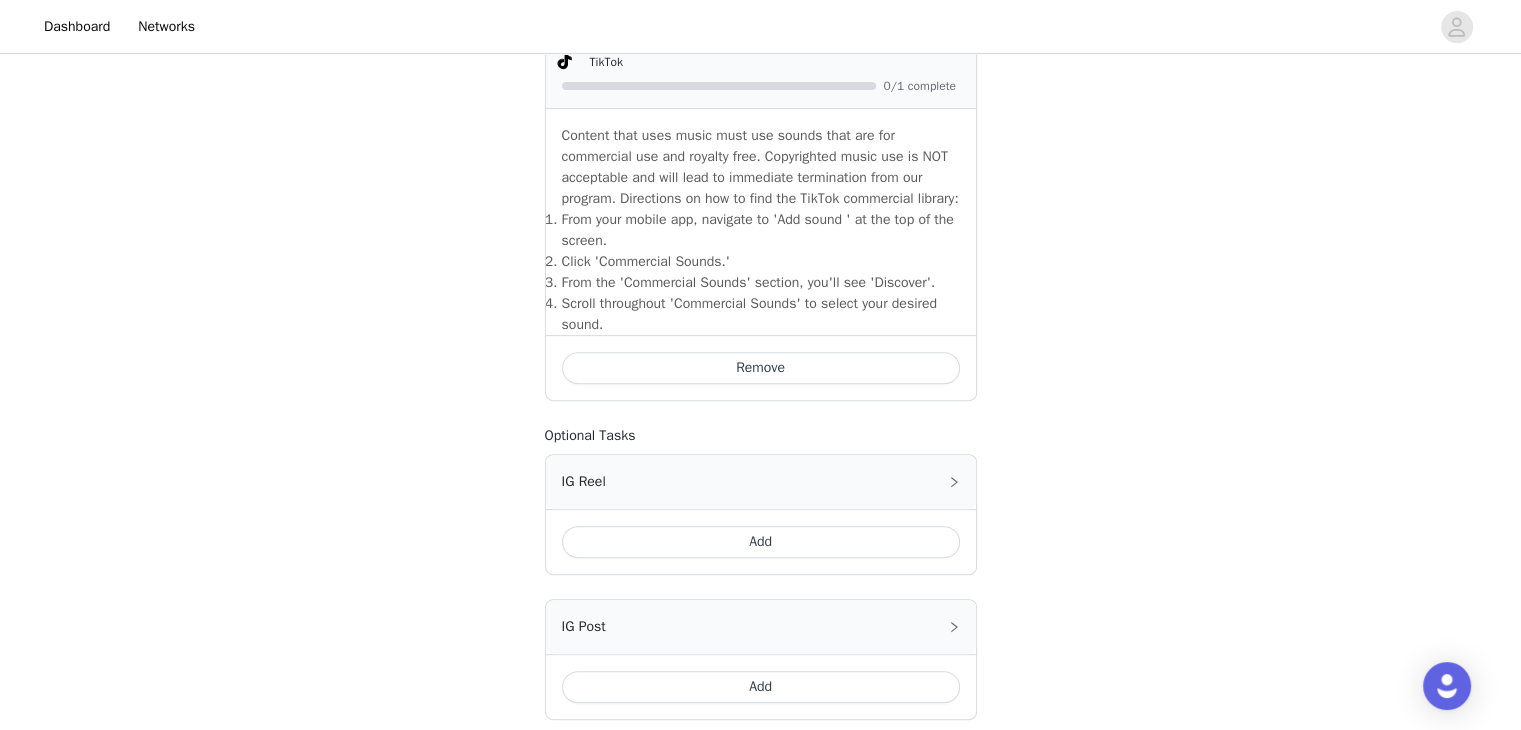 scroll, scrollTop: 612, scrollLeft: 0, axis: vertical 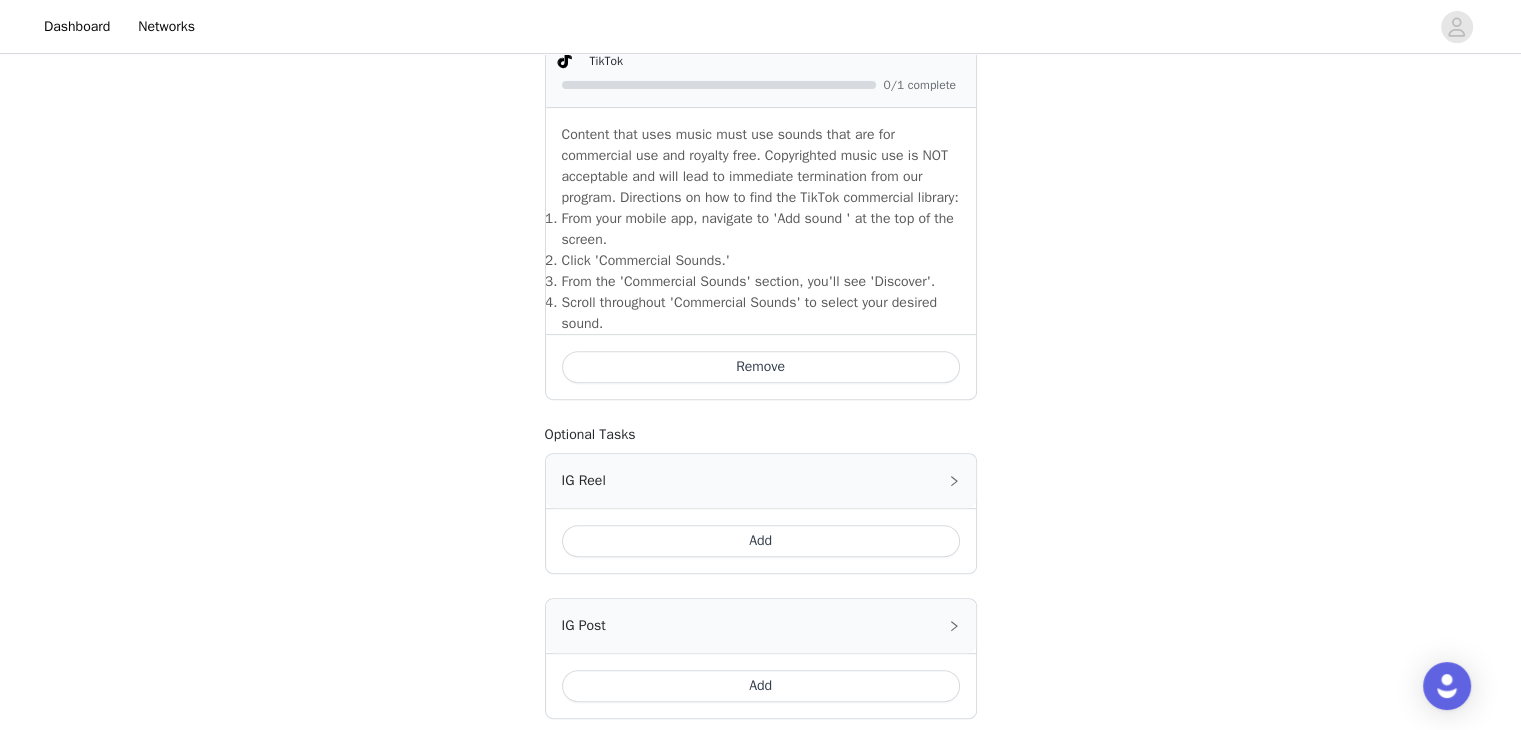 click on "Add" at bounding box center (761, 686) 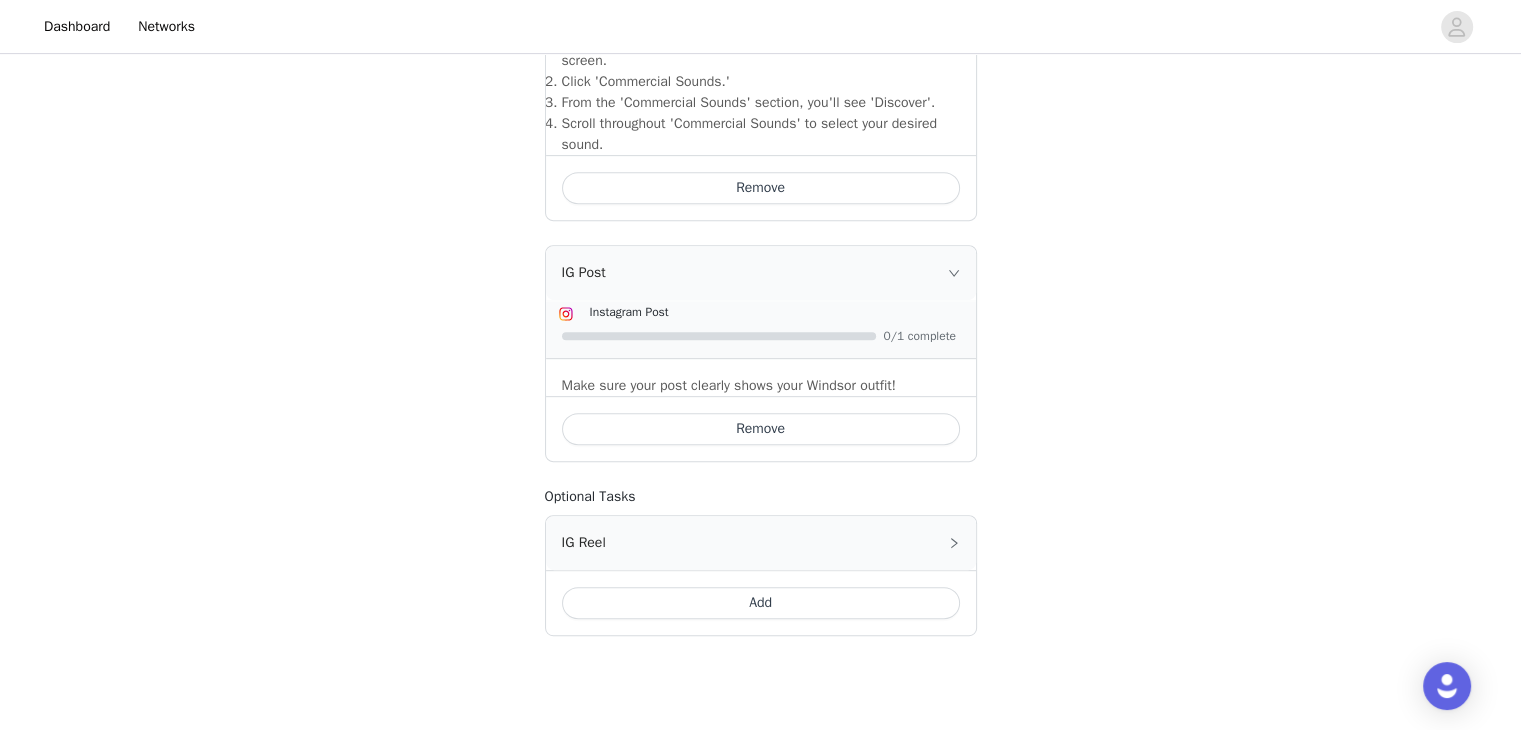 scroll, scrollTop: 906, scrollLeft: 0, axis: vertical 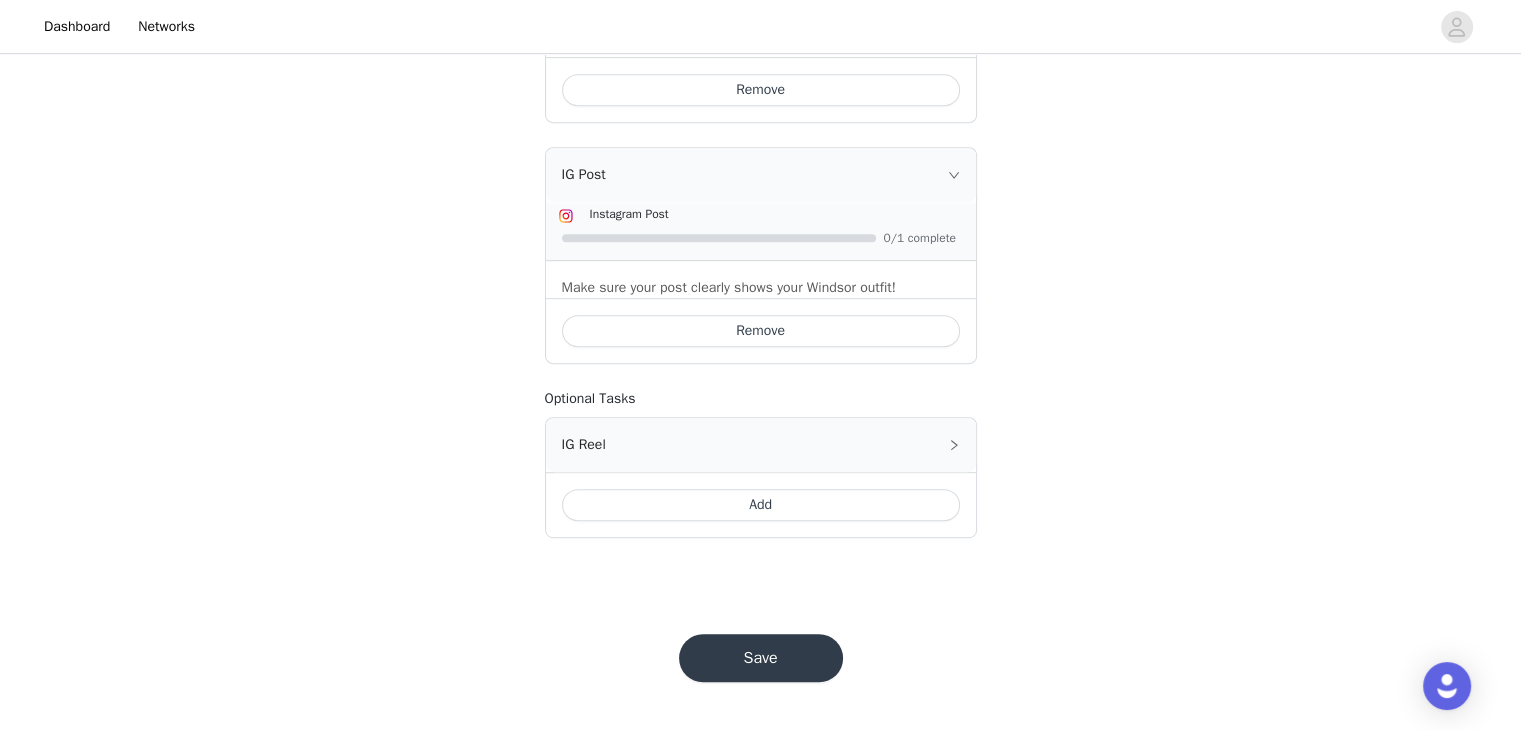 click on "Save" at bounding box center [761, 658] 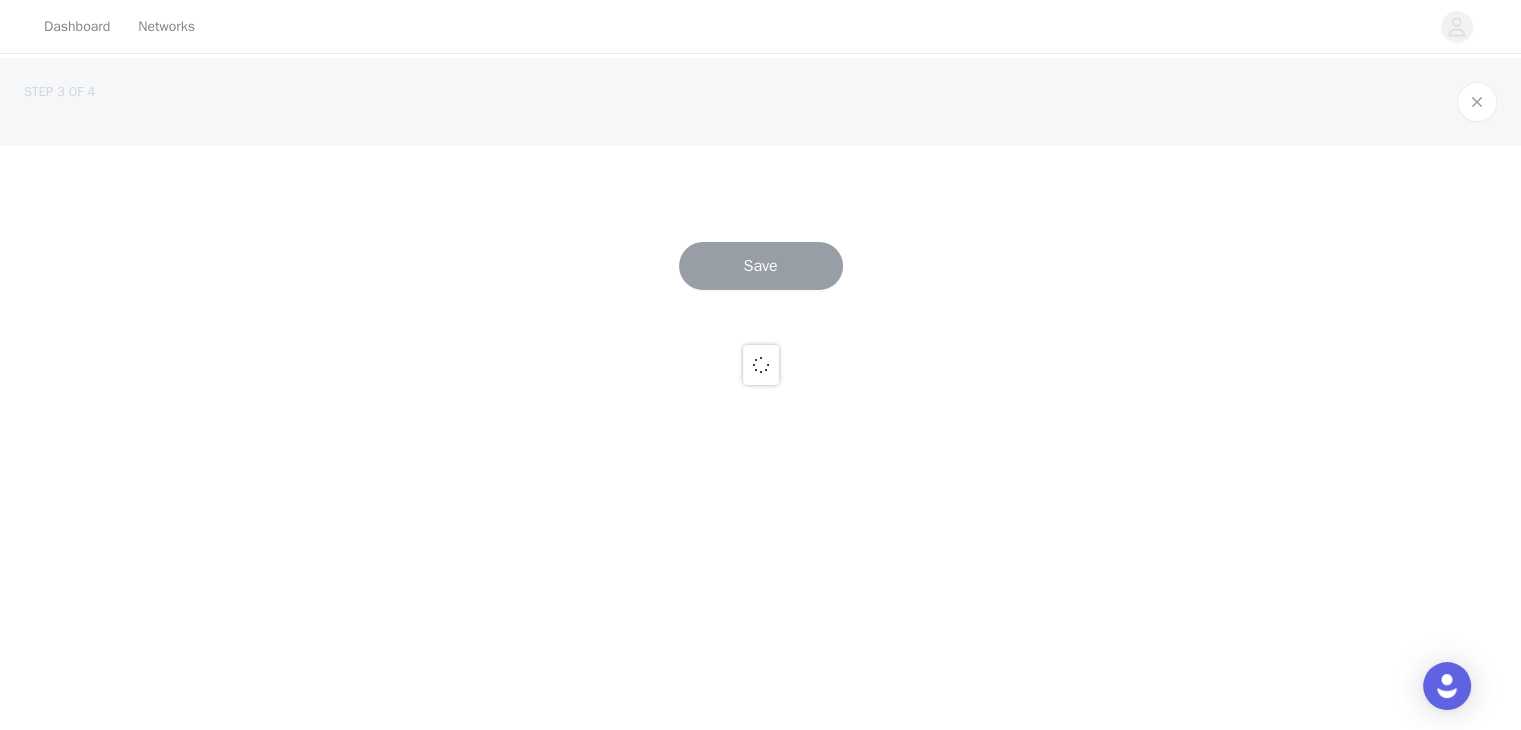 scroll, scrollTop: 0, scrollLeft: 0, axis: both 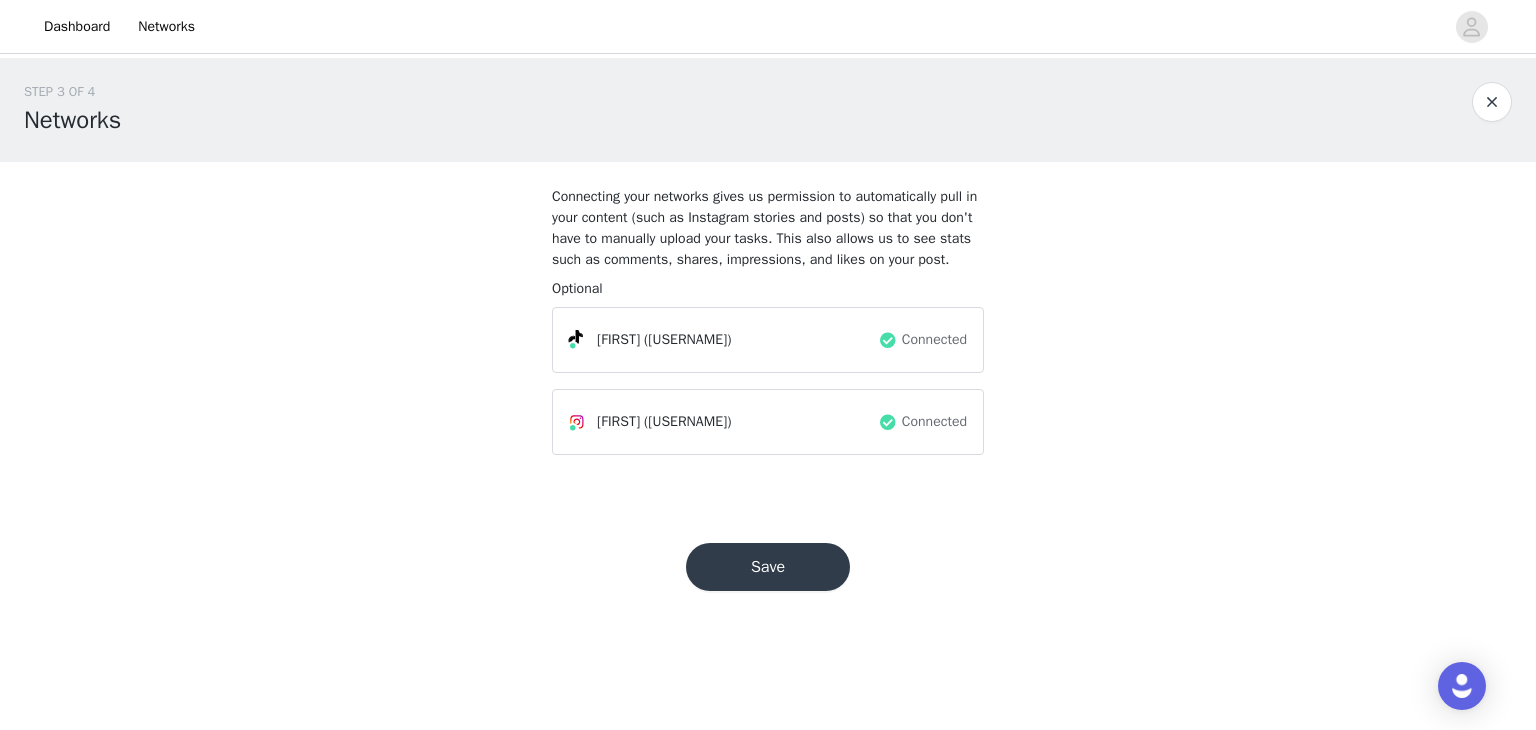 click on "Save" at bounding box center (768, 567) 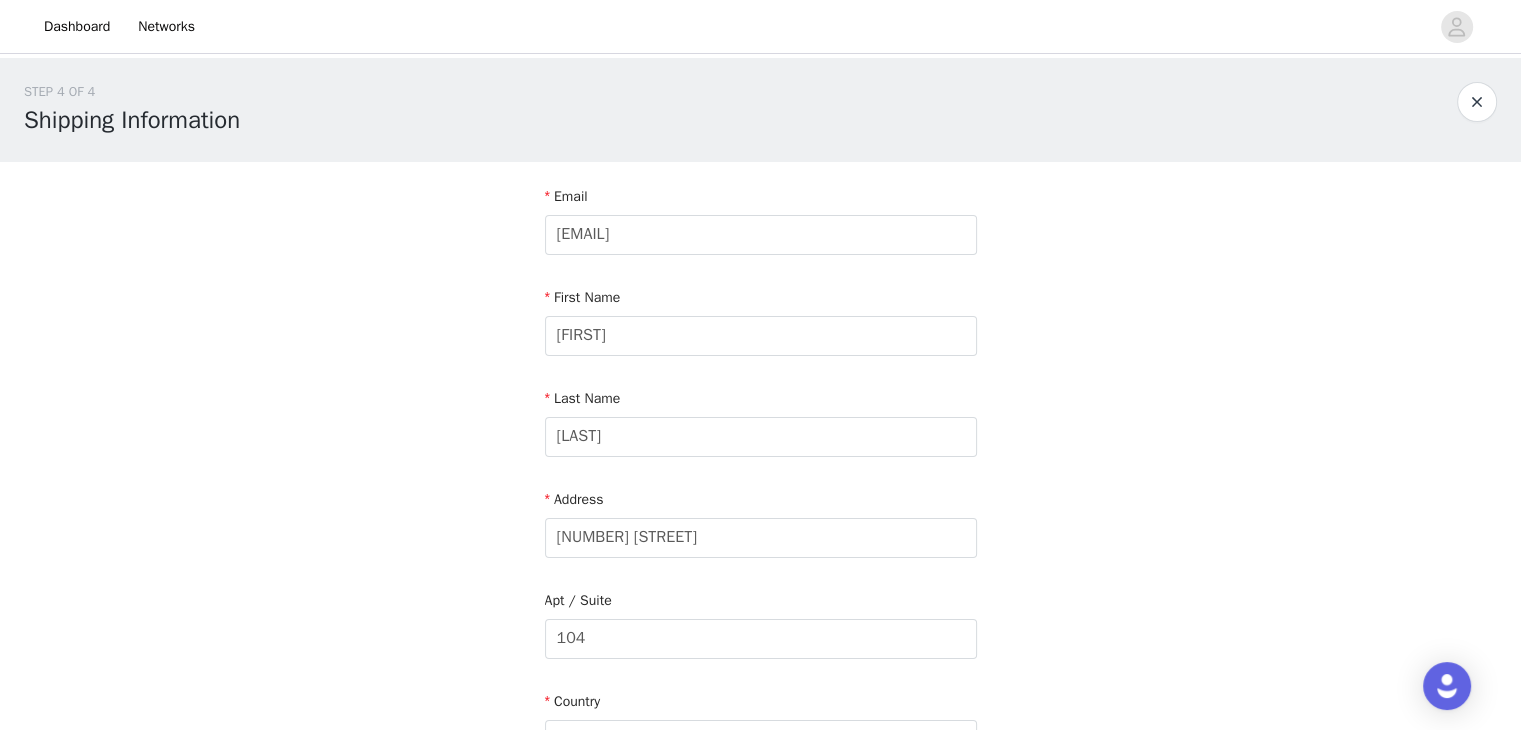 scroll, scrollTop: 152, scrollLeft: 0, axis: vertical 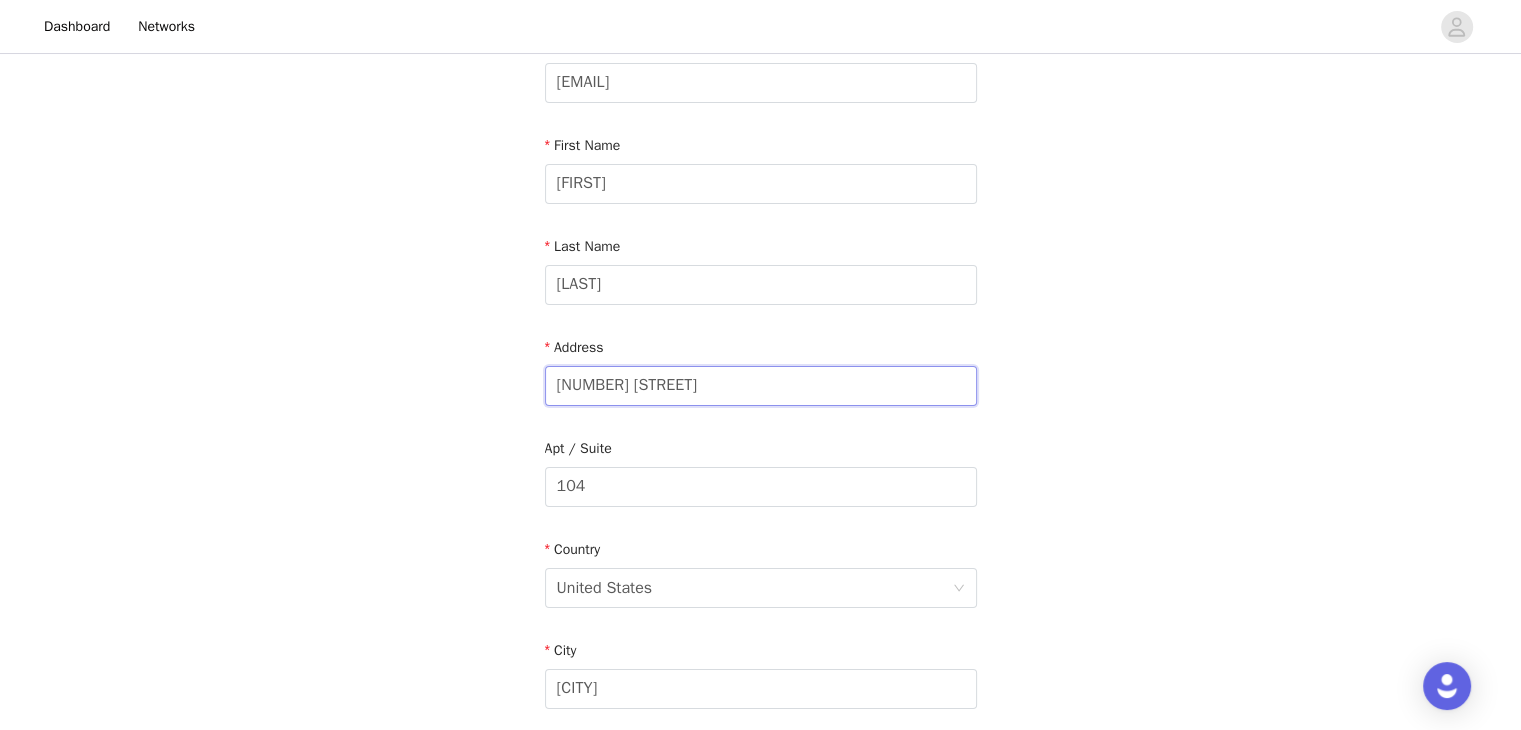 drag, startPoint x: 705, startPoint y: 389, endPoint x: 418, endPoint y: 425, distance: 289.24902 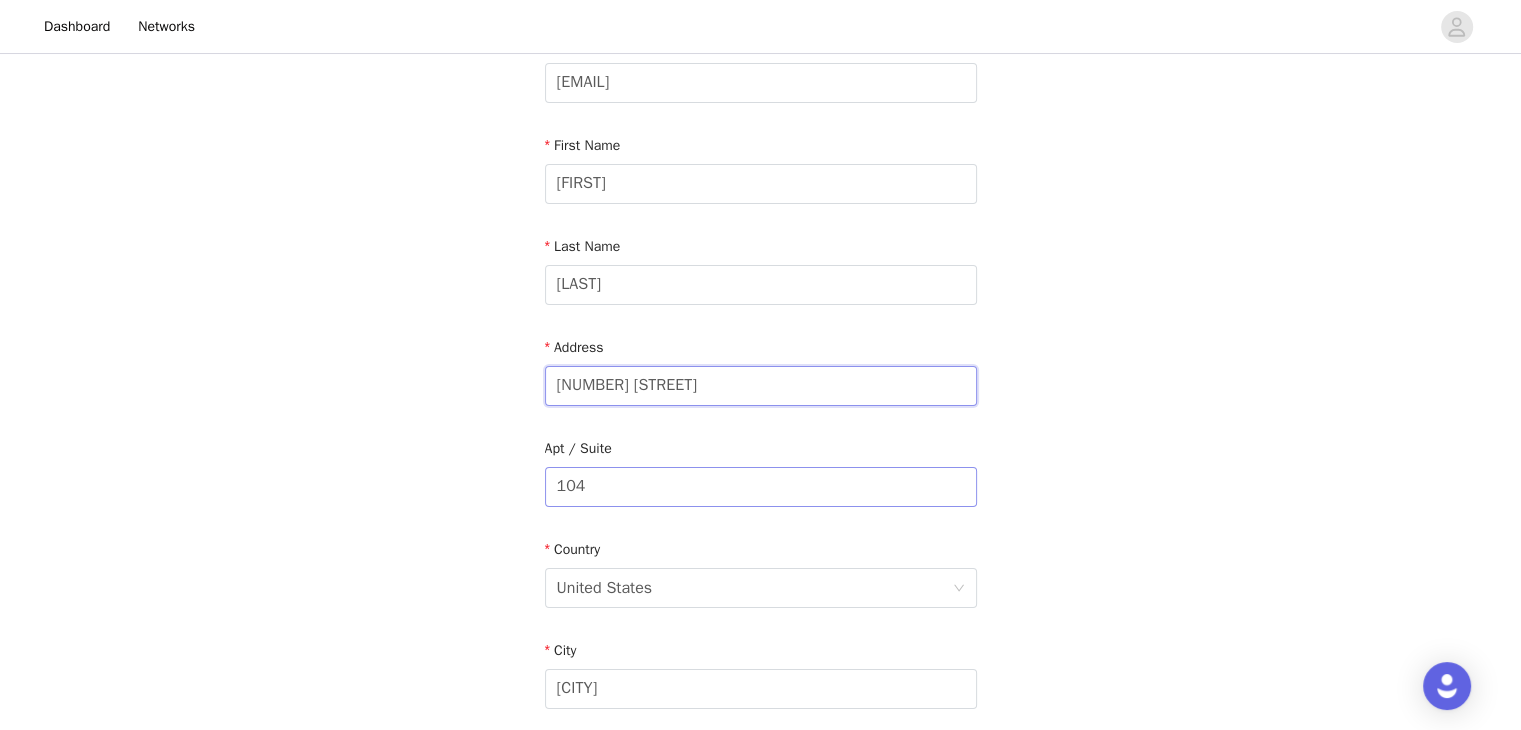 type on "[NUMBER] [STREET]" 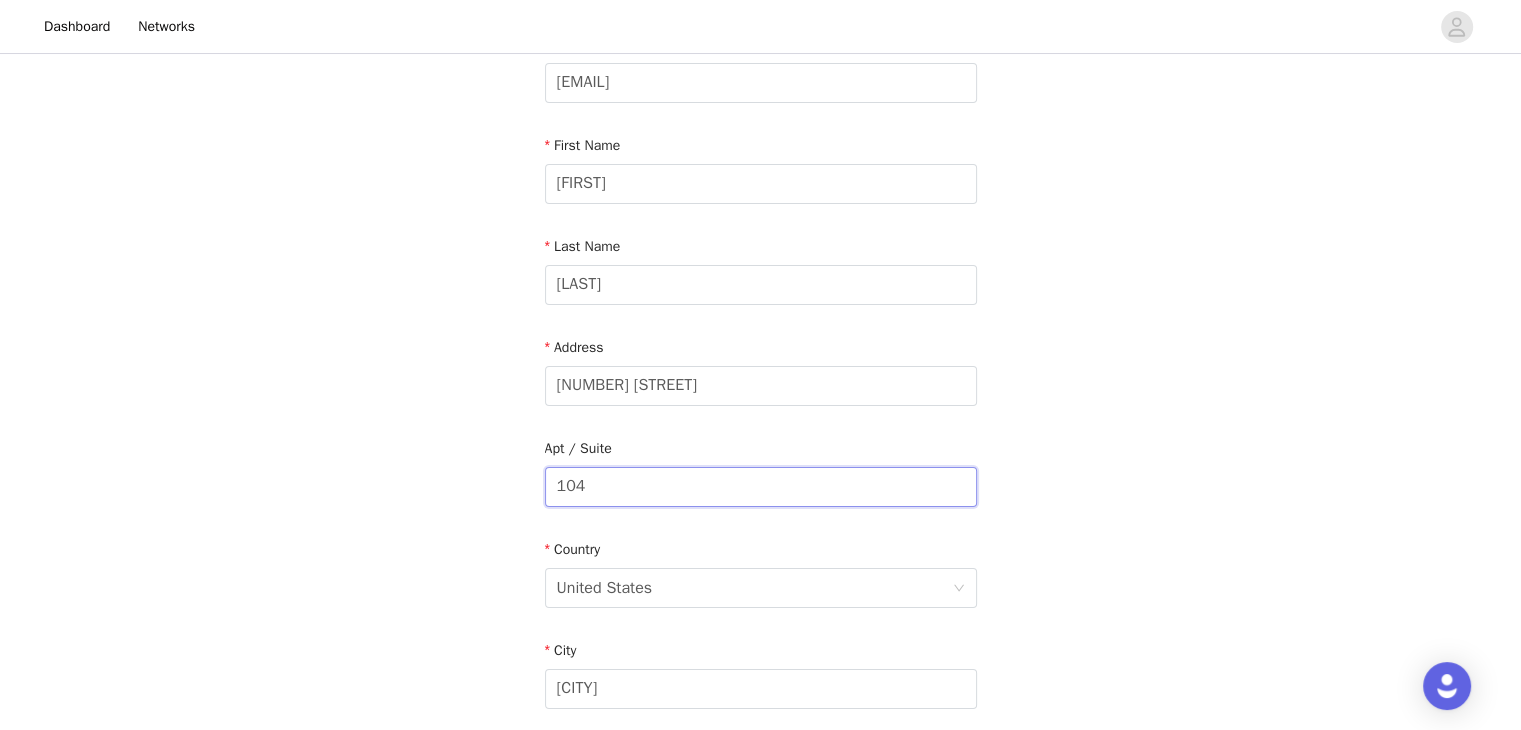 drag, startPoint x: 596, startPoint y: 489, endPoint x: 524, endPoint y: 485, distance: 72.11102 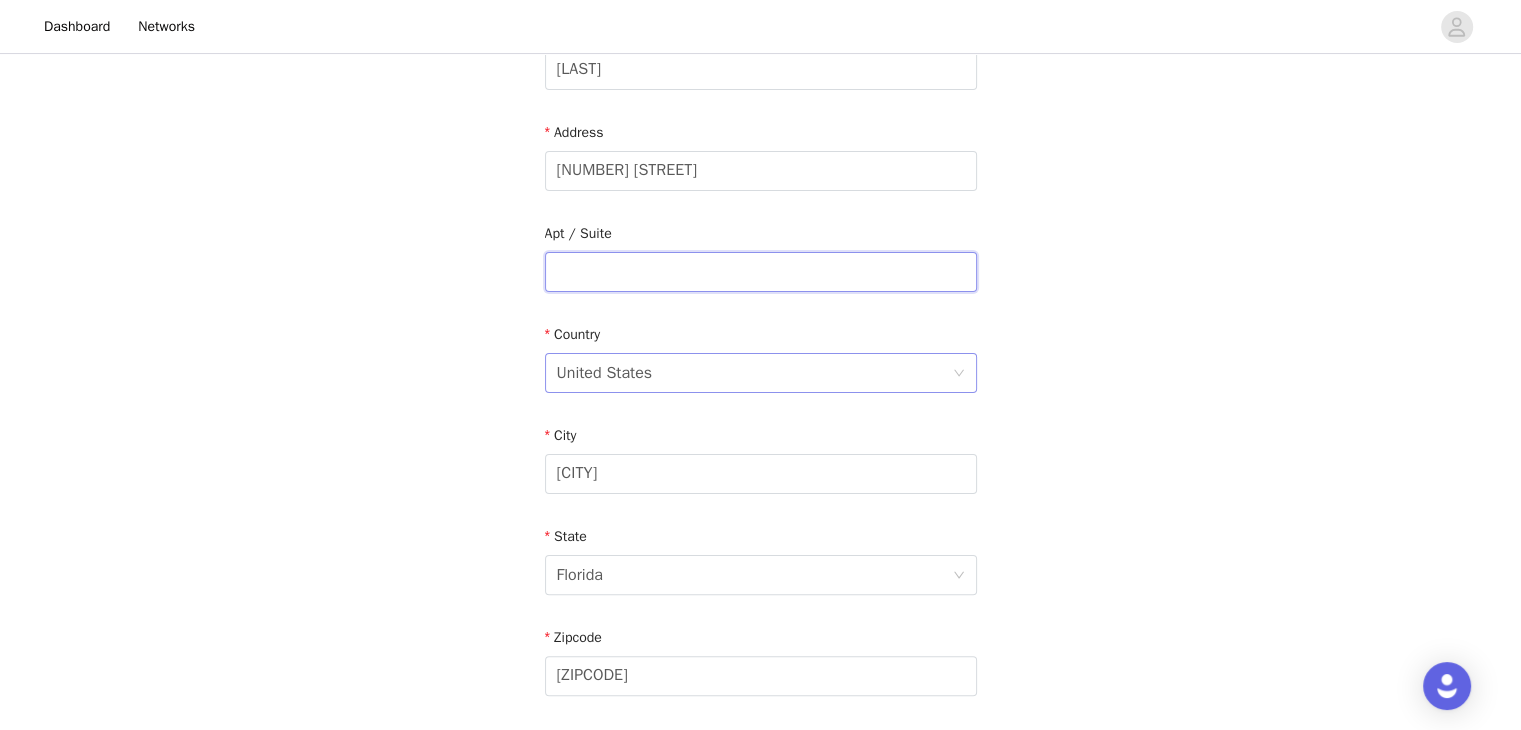 scroll, scrollTop: 368, scrollLeft: 0, axis: vertical 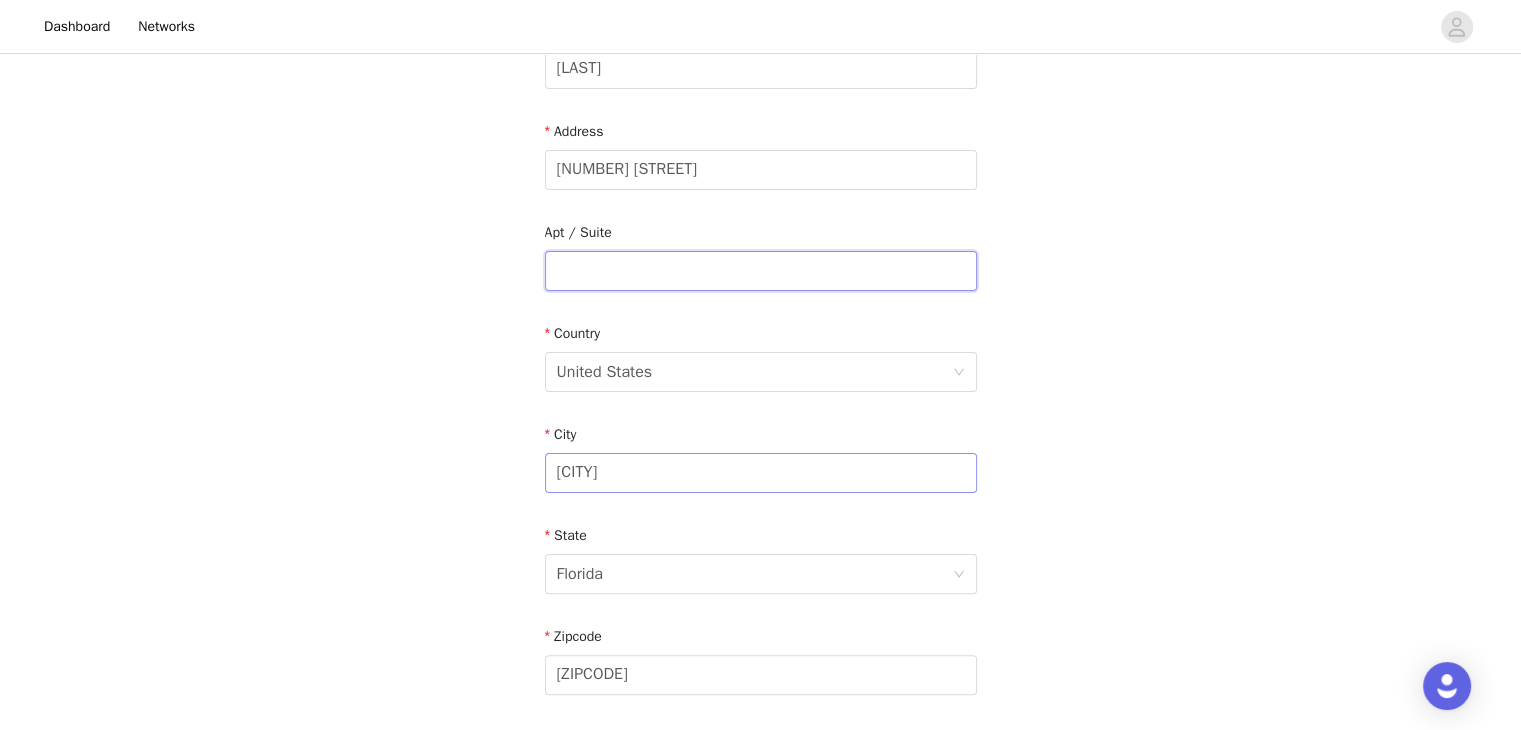 type 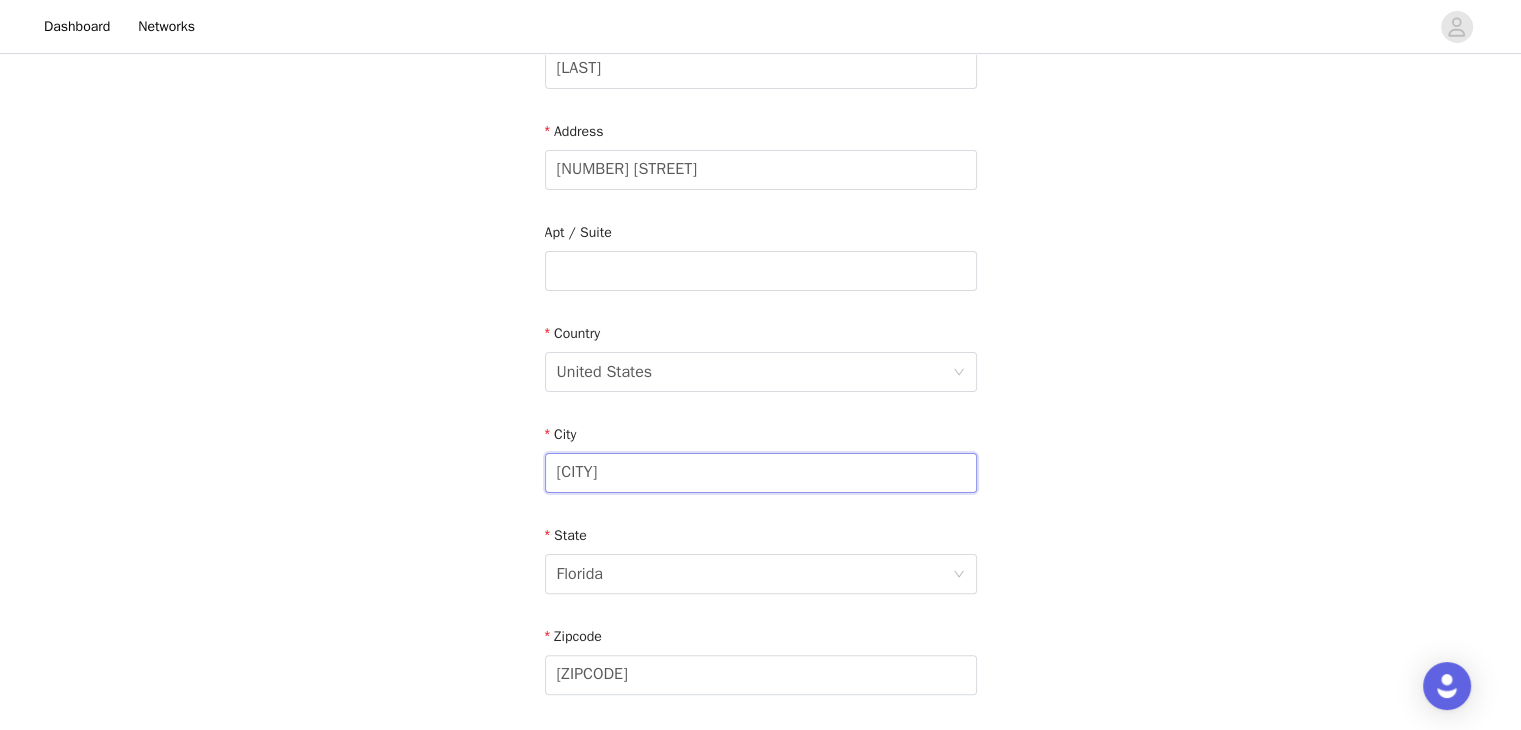 drag, startPoint x: 669, startPoint y: 478, endPoint x: 414, endPoint y: 513, distance: 257.39075 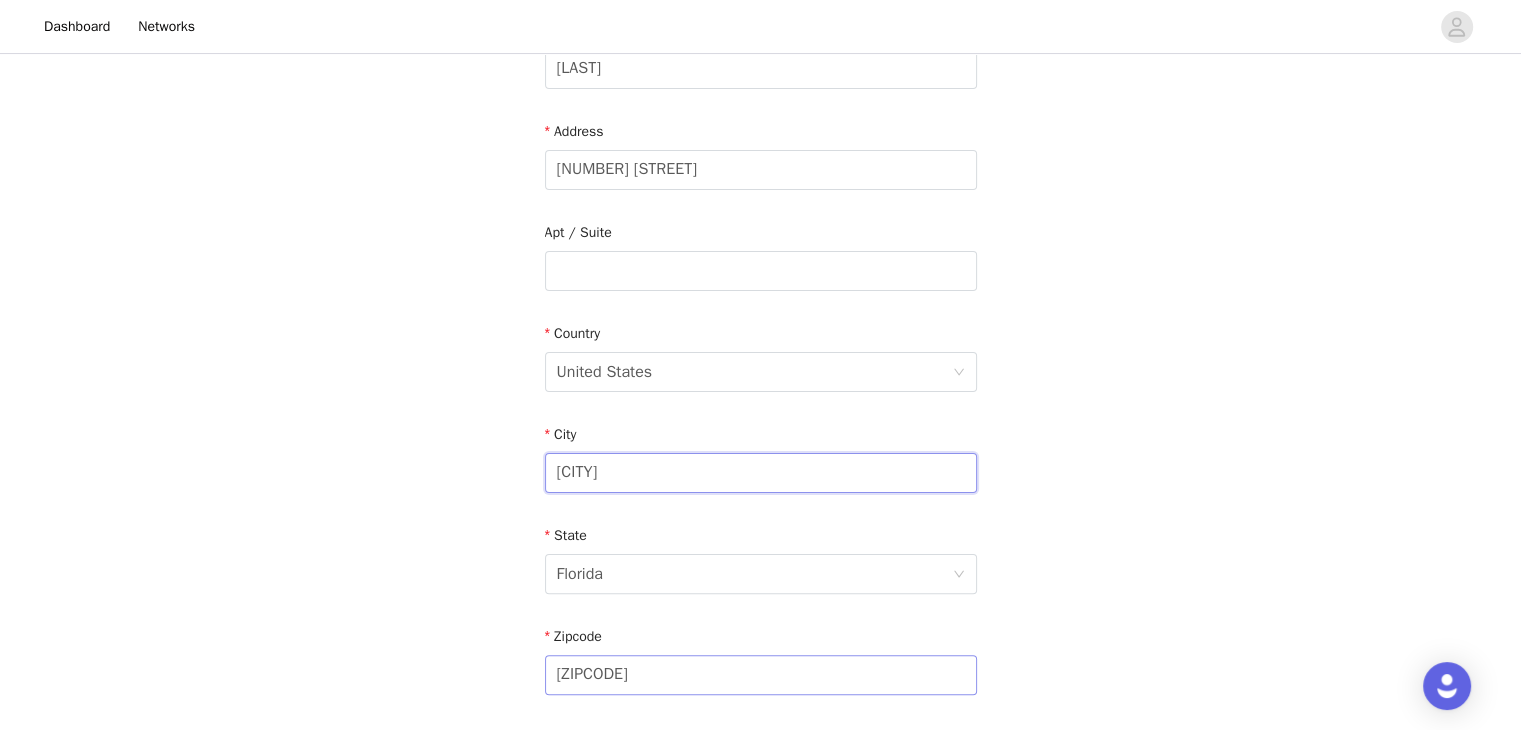 type on "[CITY]" 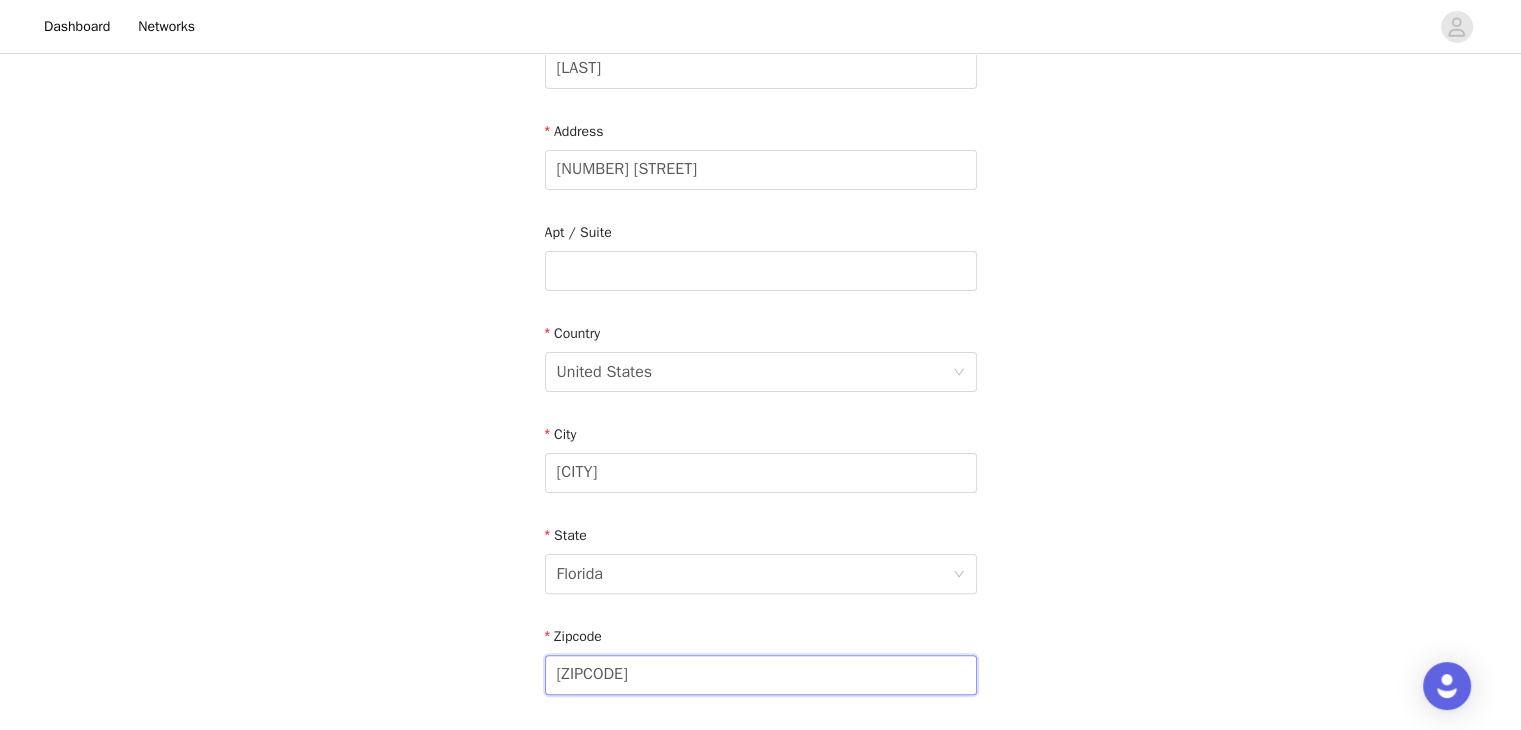 drag, startPoint x: 612, startPoint y: 669, endPoint x: 410, endPoint y: 701, distance: 204.51895 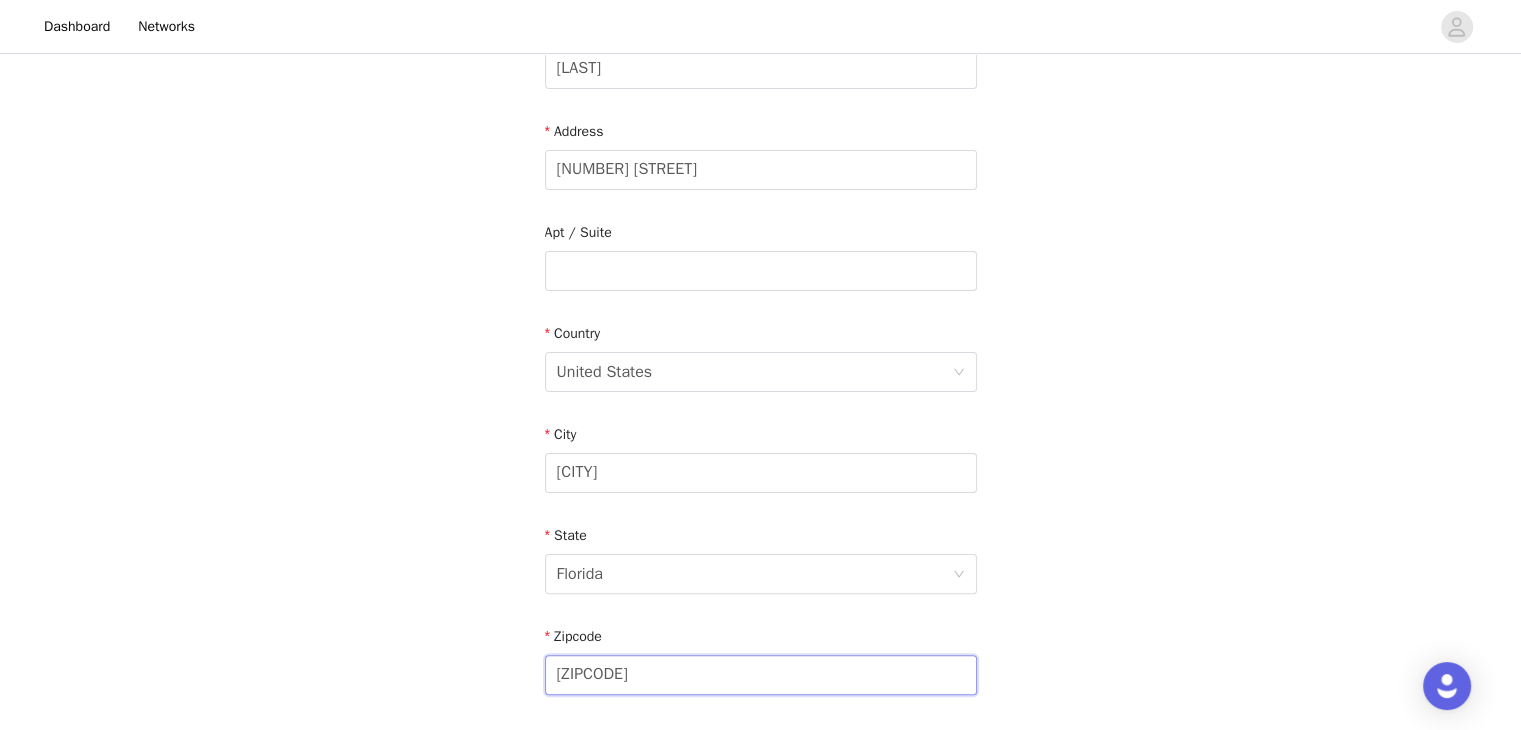 type on "[ZIPCODE]" 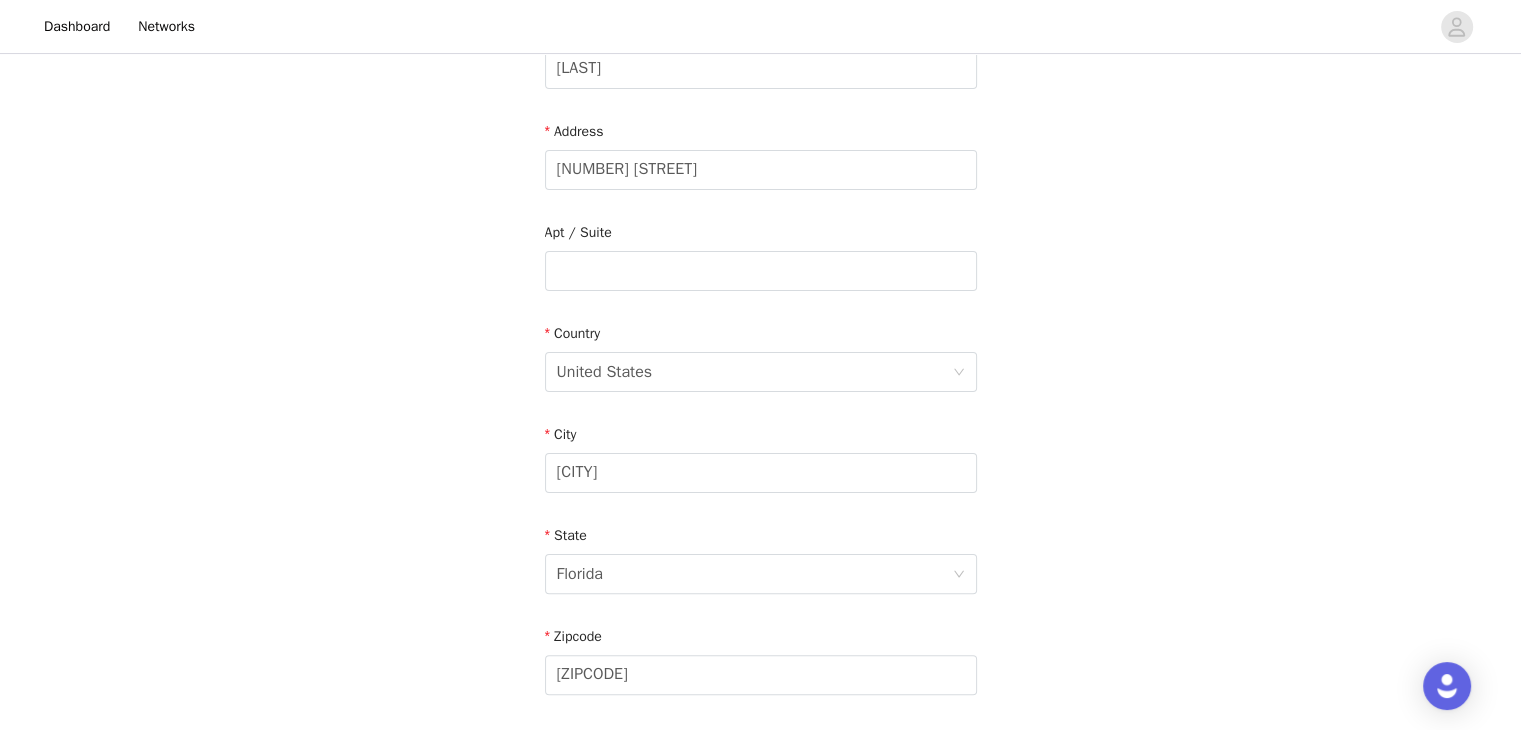 click on "STEP 4 OF 4
Shipping Information
Email [EMAIL]   First Name [FIRST]   Last Name [LAST]   Address [NUMBER] [STREET]   Apt / Suite   Country
United States
City [CITY]   State
[STATE]
Zipcode [ZIPCODE]   Phone Number [PHONE]" at bounding box center [760, 271] 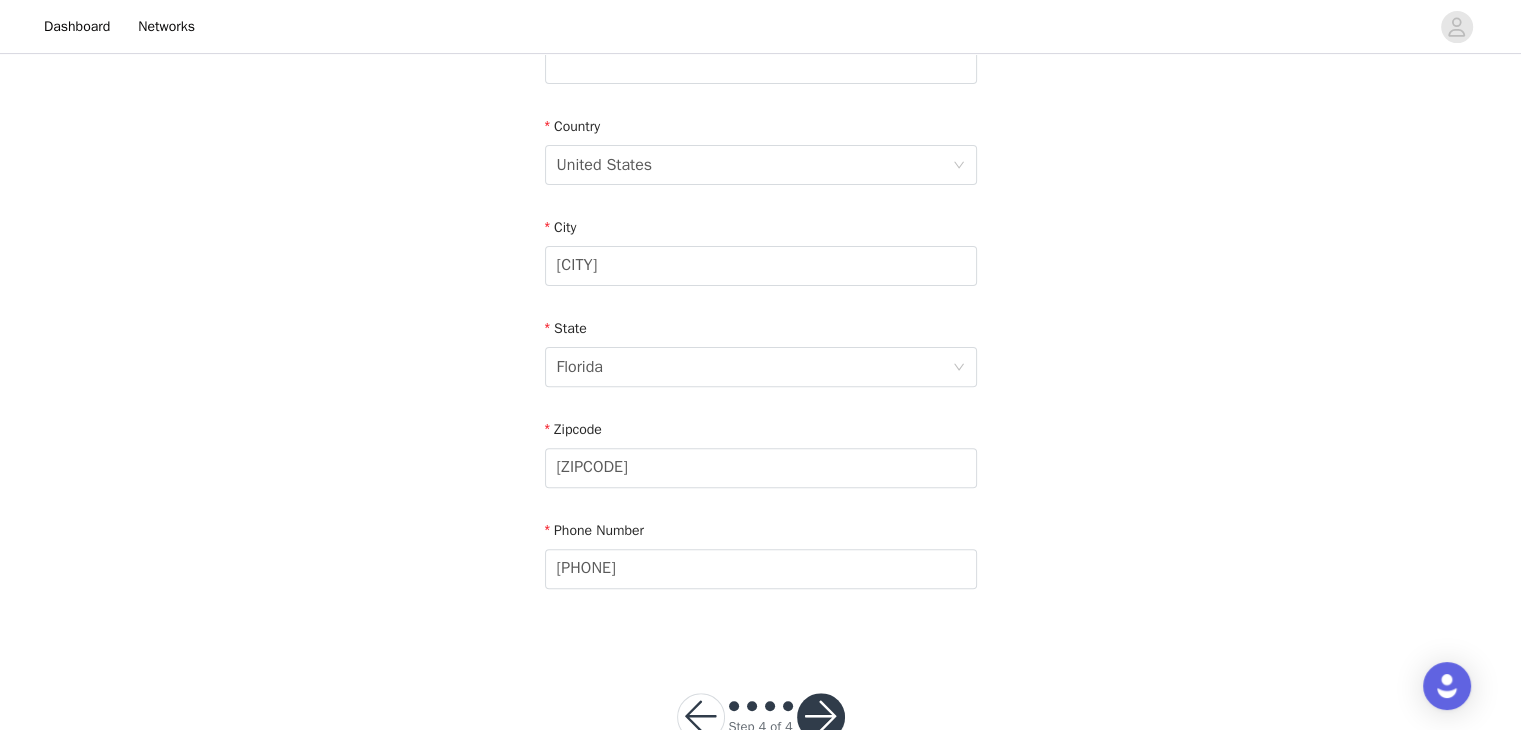 scroll, scrollTop: 633, scrollLeft: 0, axis: vertical 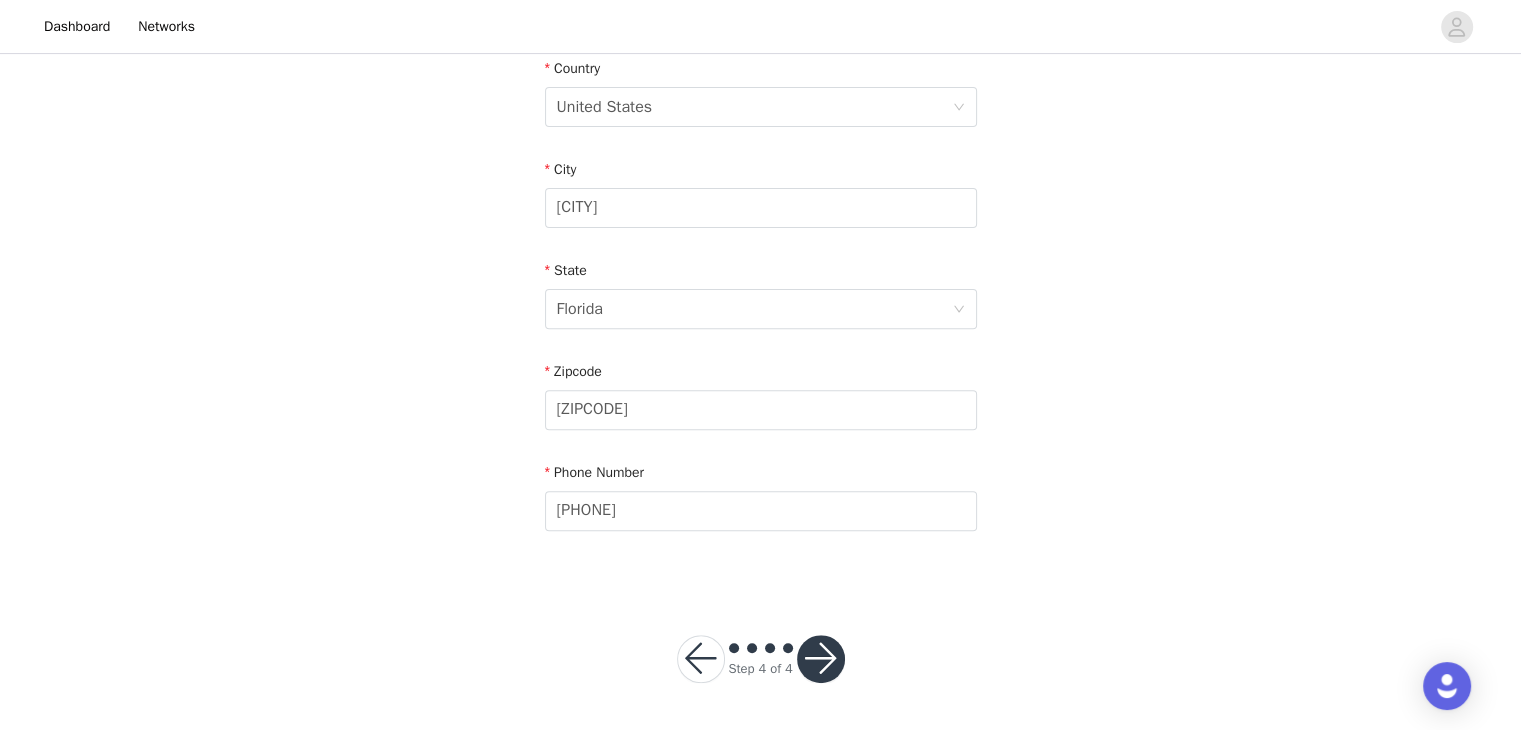 click at bounding box center [821, 659] 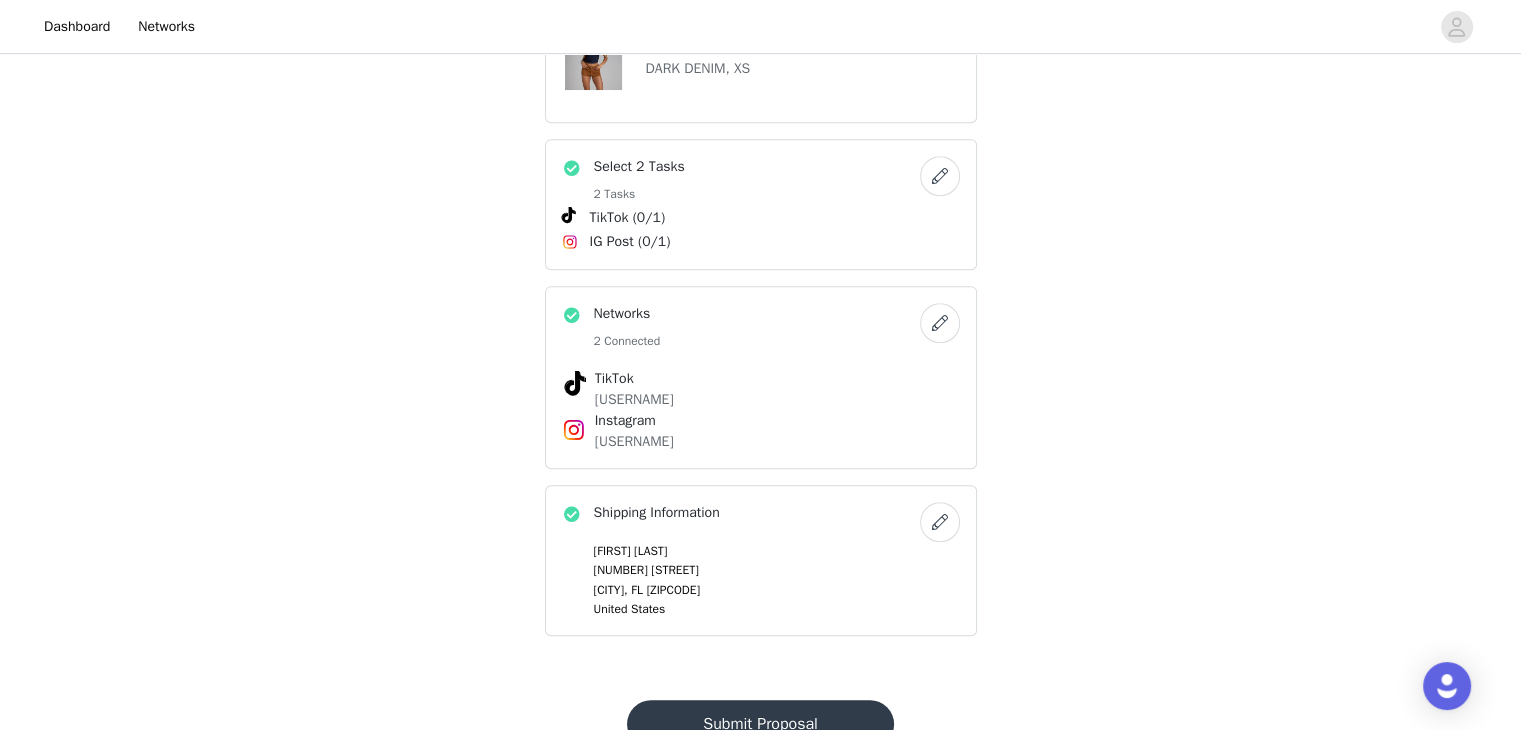 scroll, scrollTop: 959, scrollLeft: 0, axis: vertical 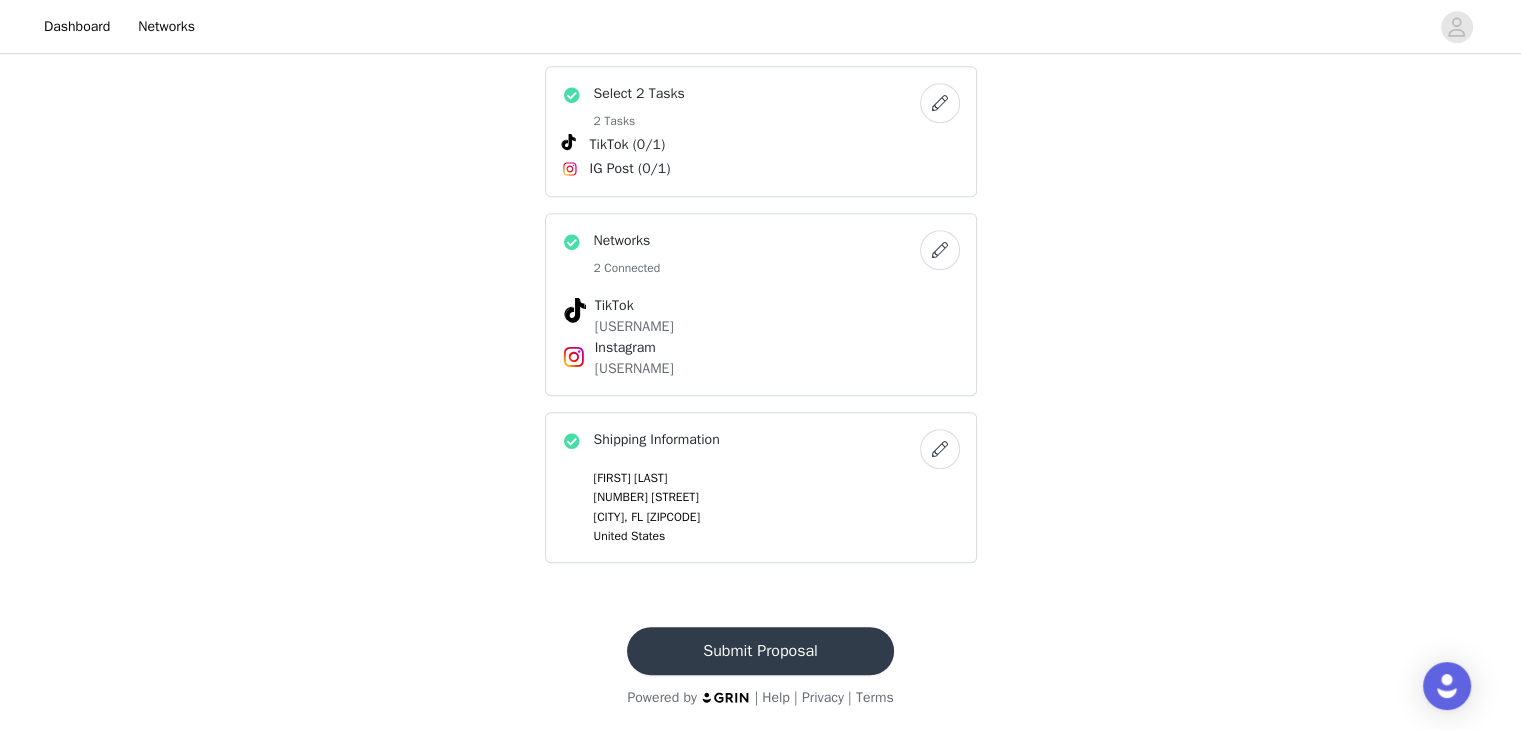 click on "Submit Proposal" at bounding box center (760, 651) 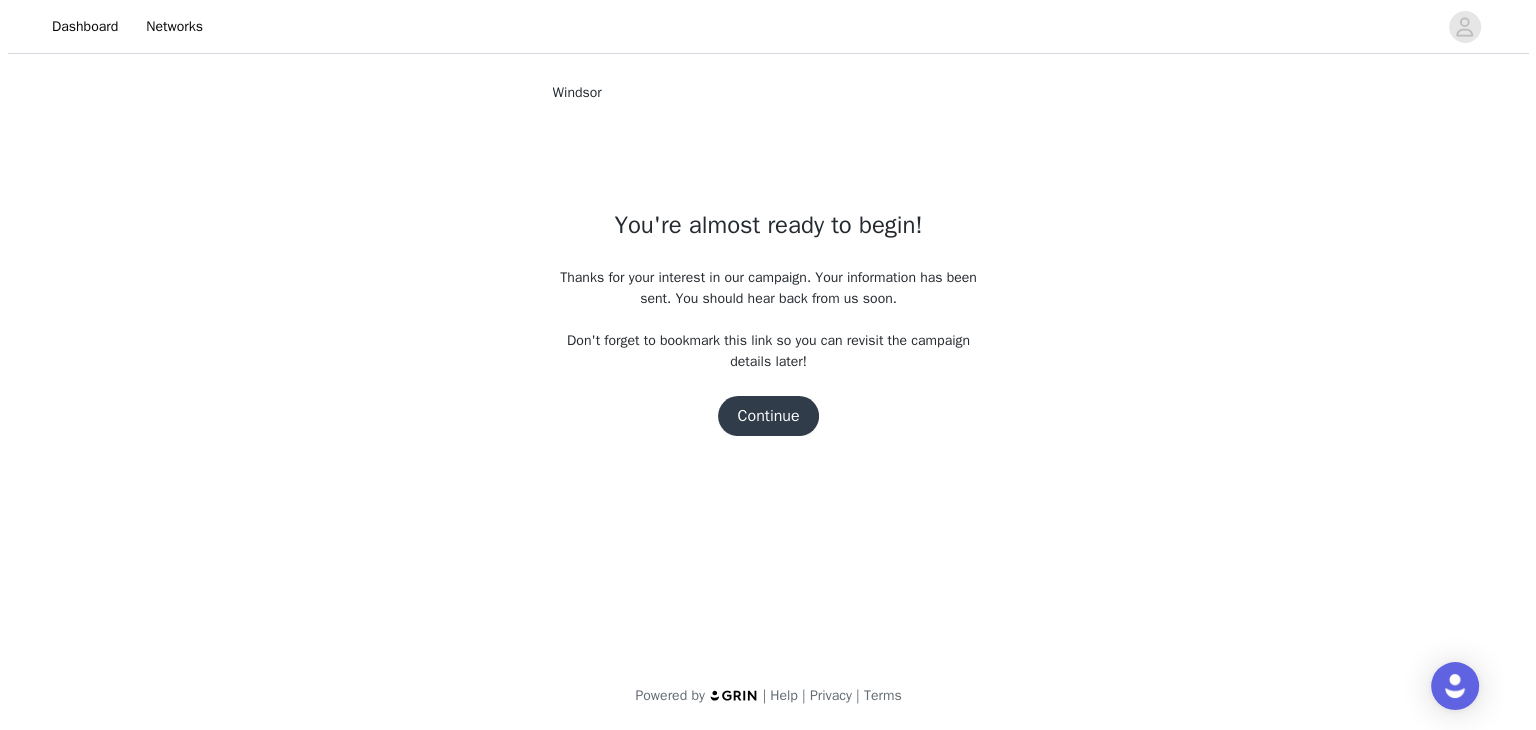 scroll, scrollTop: 0, scrollLeft: 0, axis: both 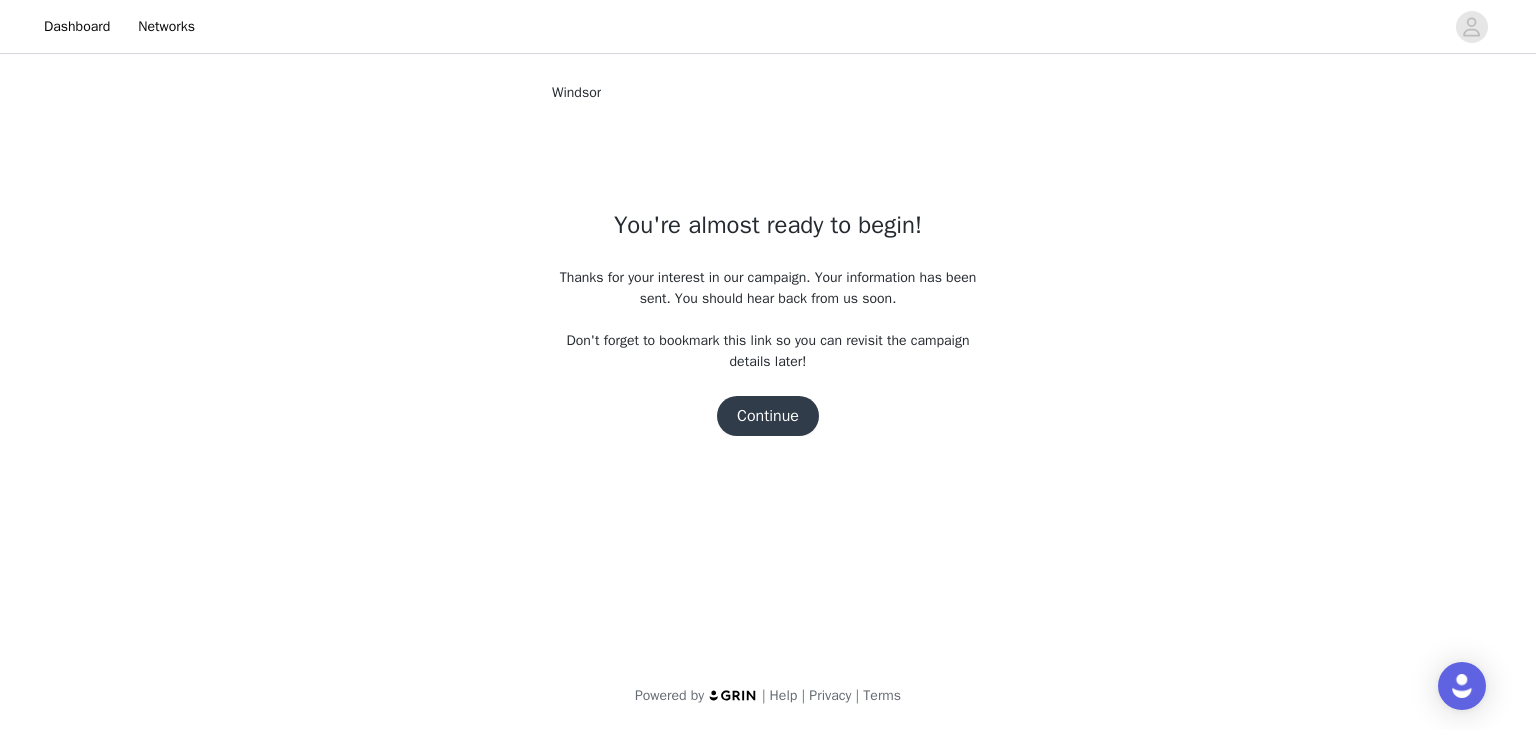 click on "Continue" at bounding box center [768, 416] 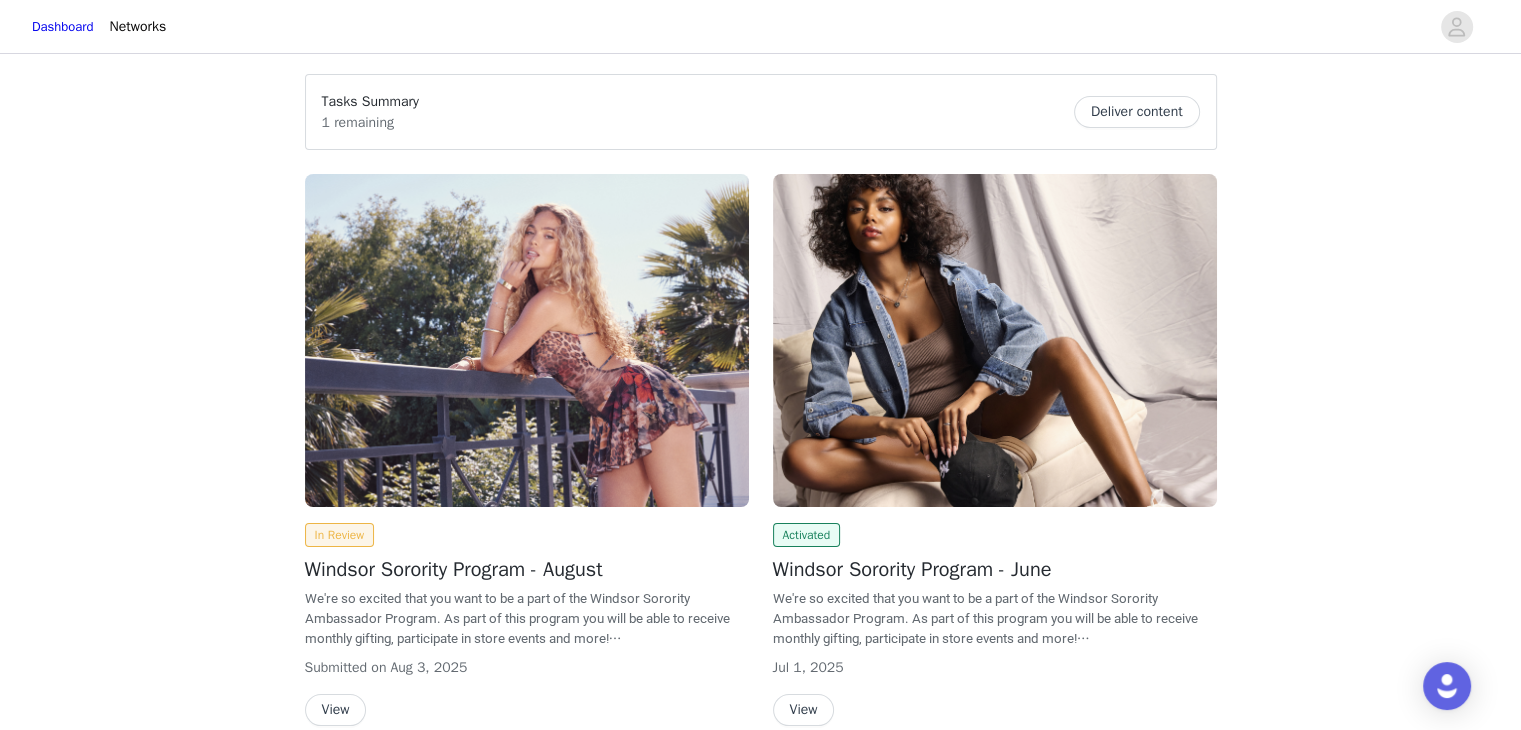 scroll, scrollTop: 119, scrollLeft: 0, axis: vertical 